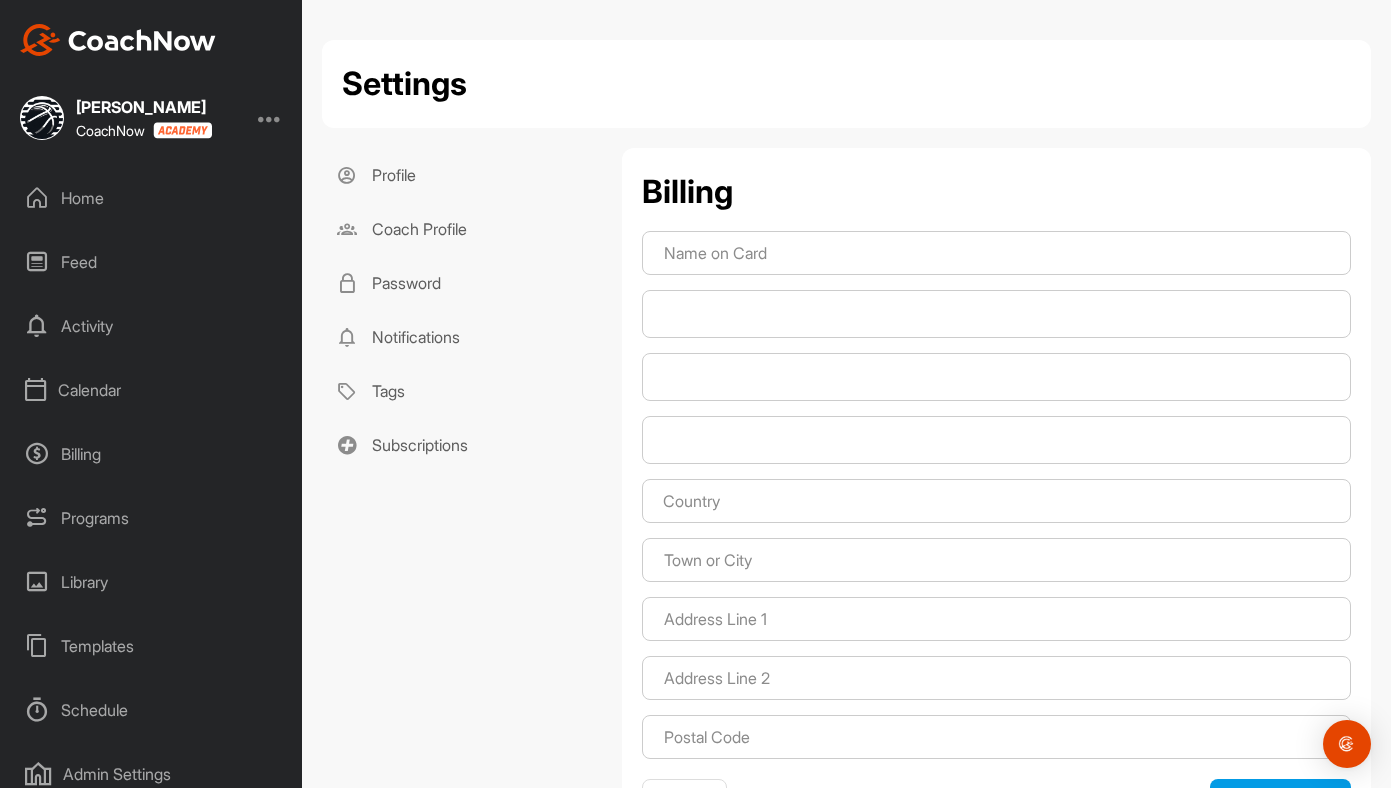 scroll, scrollTop: 0, scrollLeft: 0, axis: both 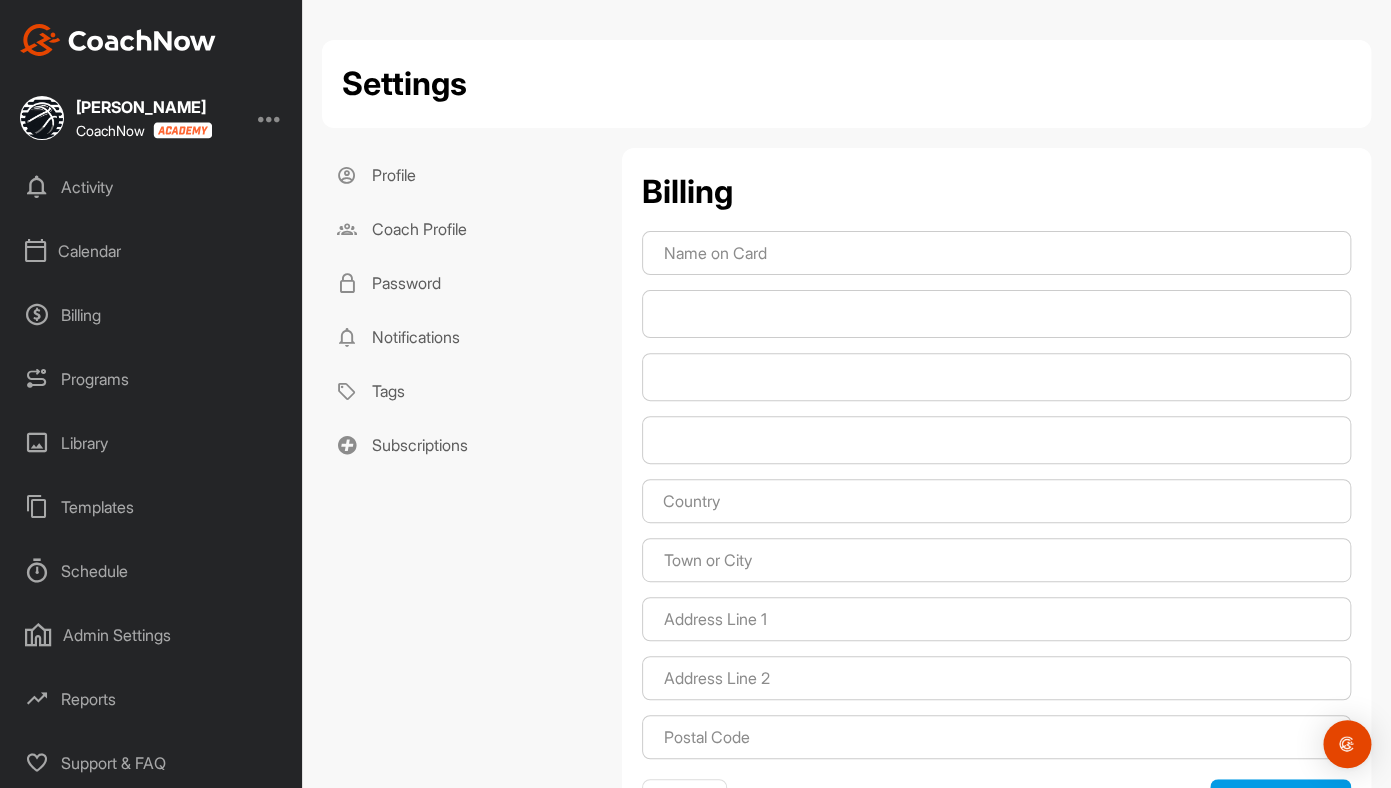 click on "Library" at bounding box center [152, 443] 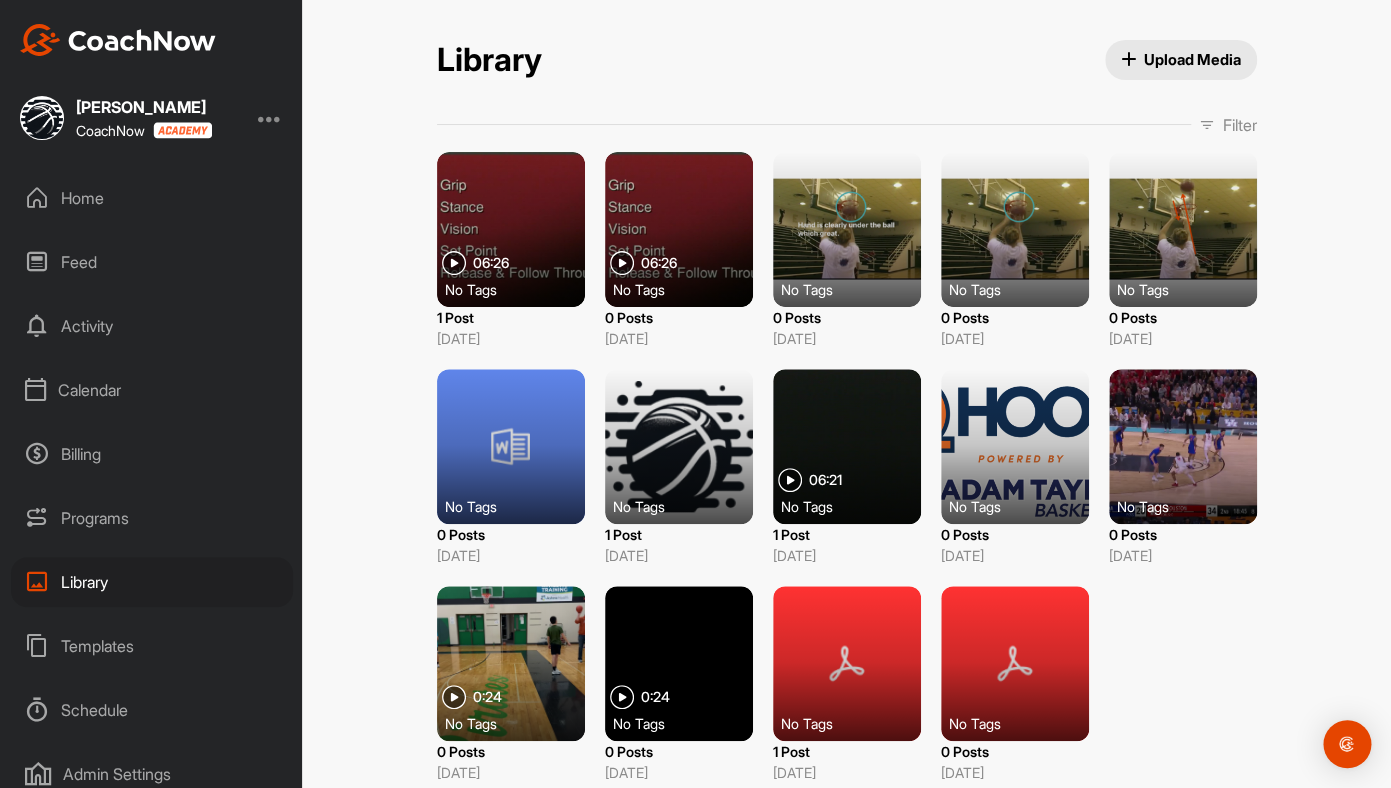 scroll, scrollTop: 42, scrollLeft: 0, axis: vertical 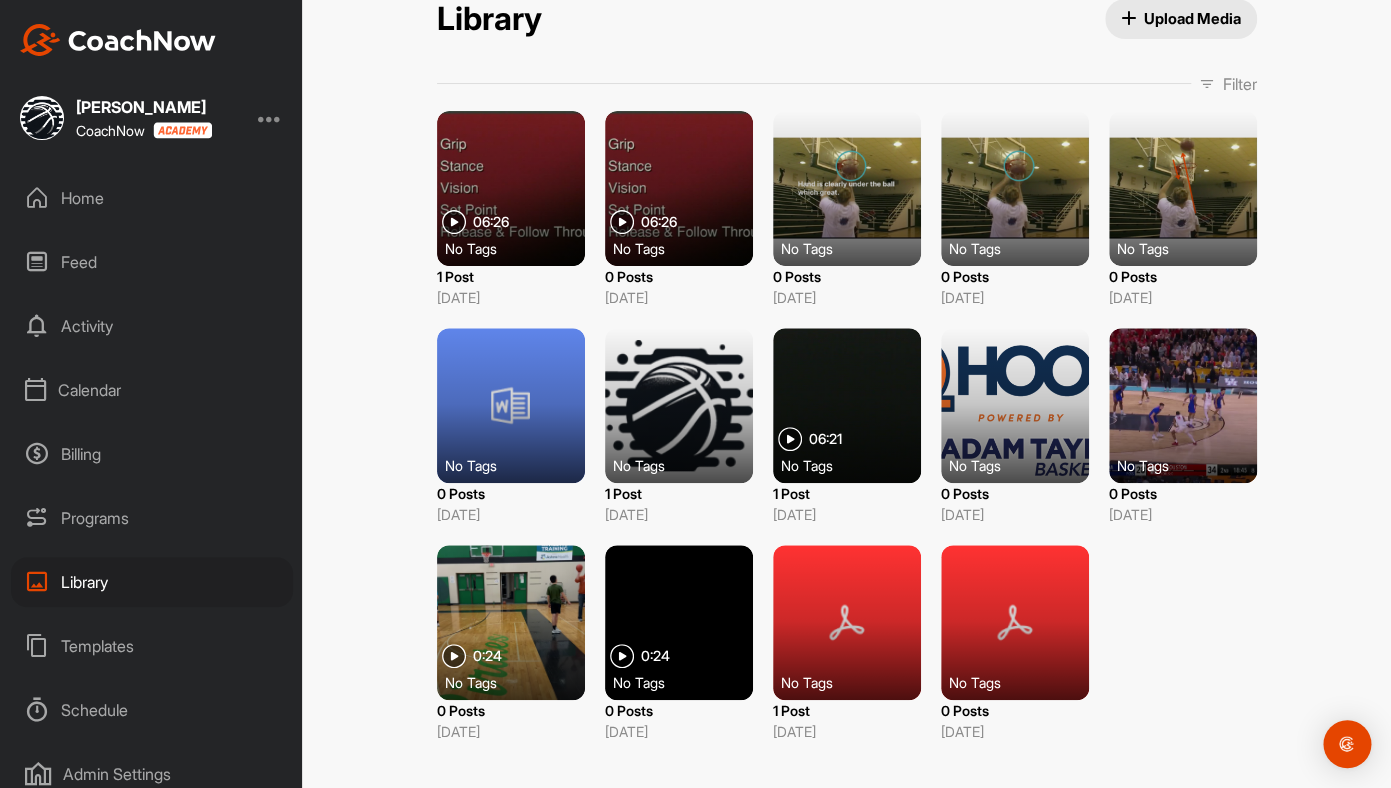click on "Programs" at bounding box center [152, 518] 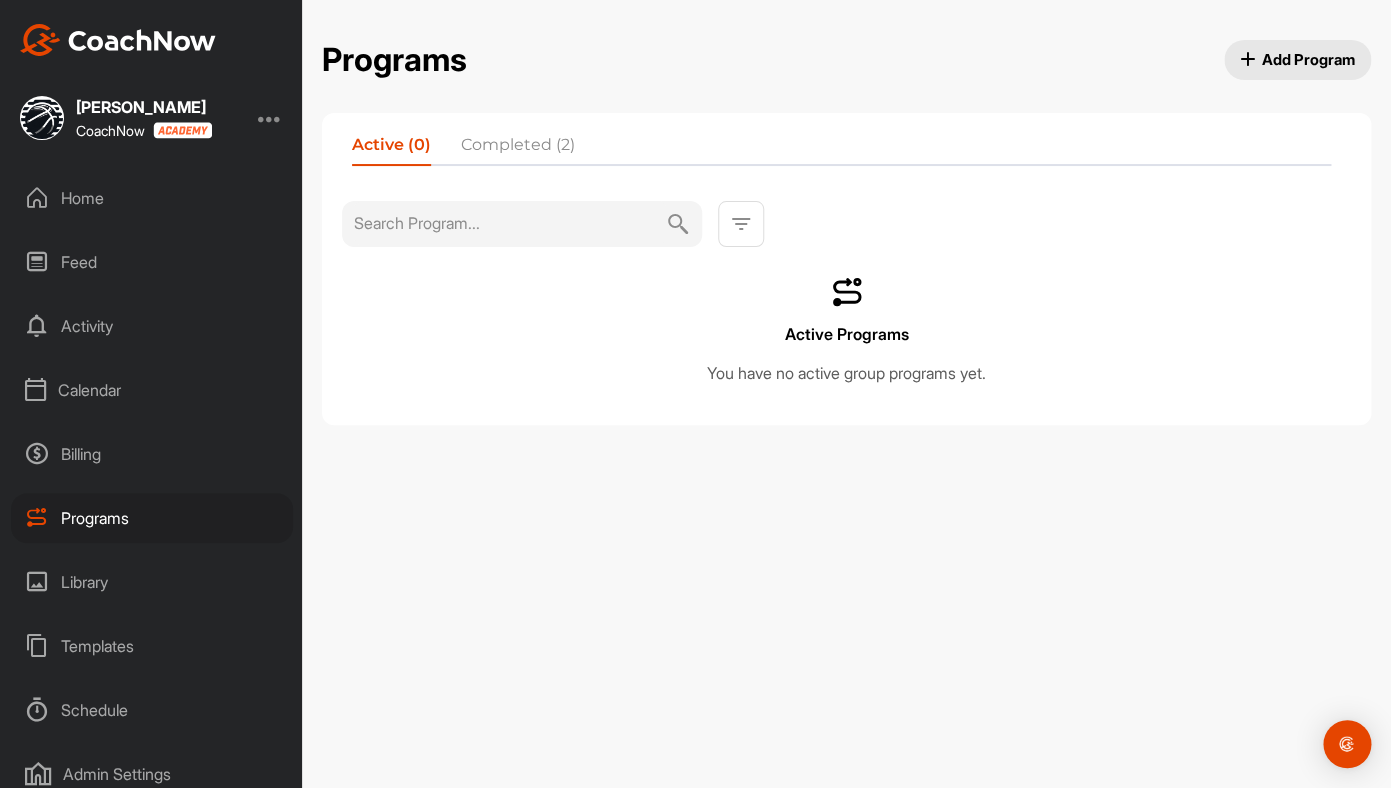 click on "Completed (2)" at bounding box center (518, 149) 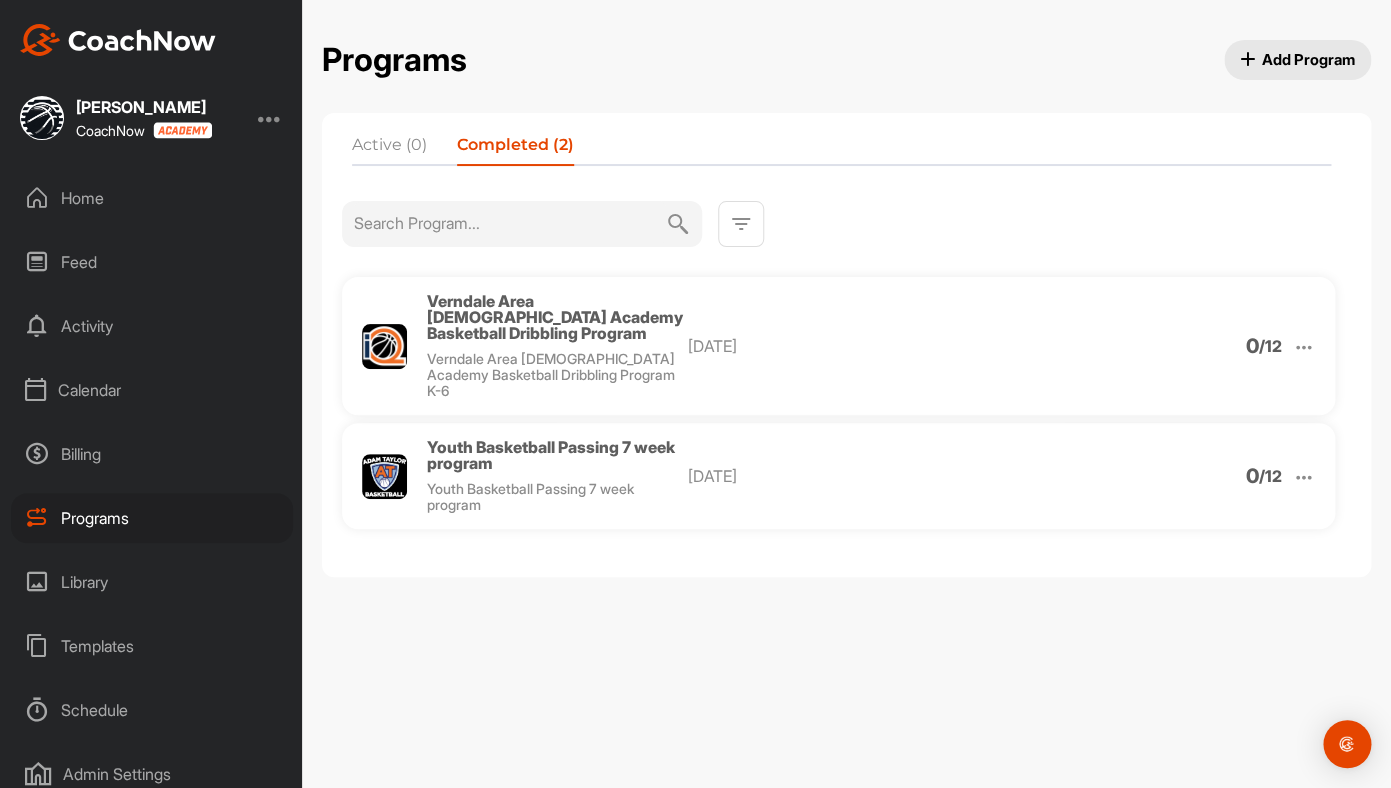 click at bounding box center [741, 224] 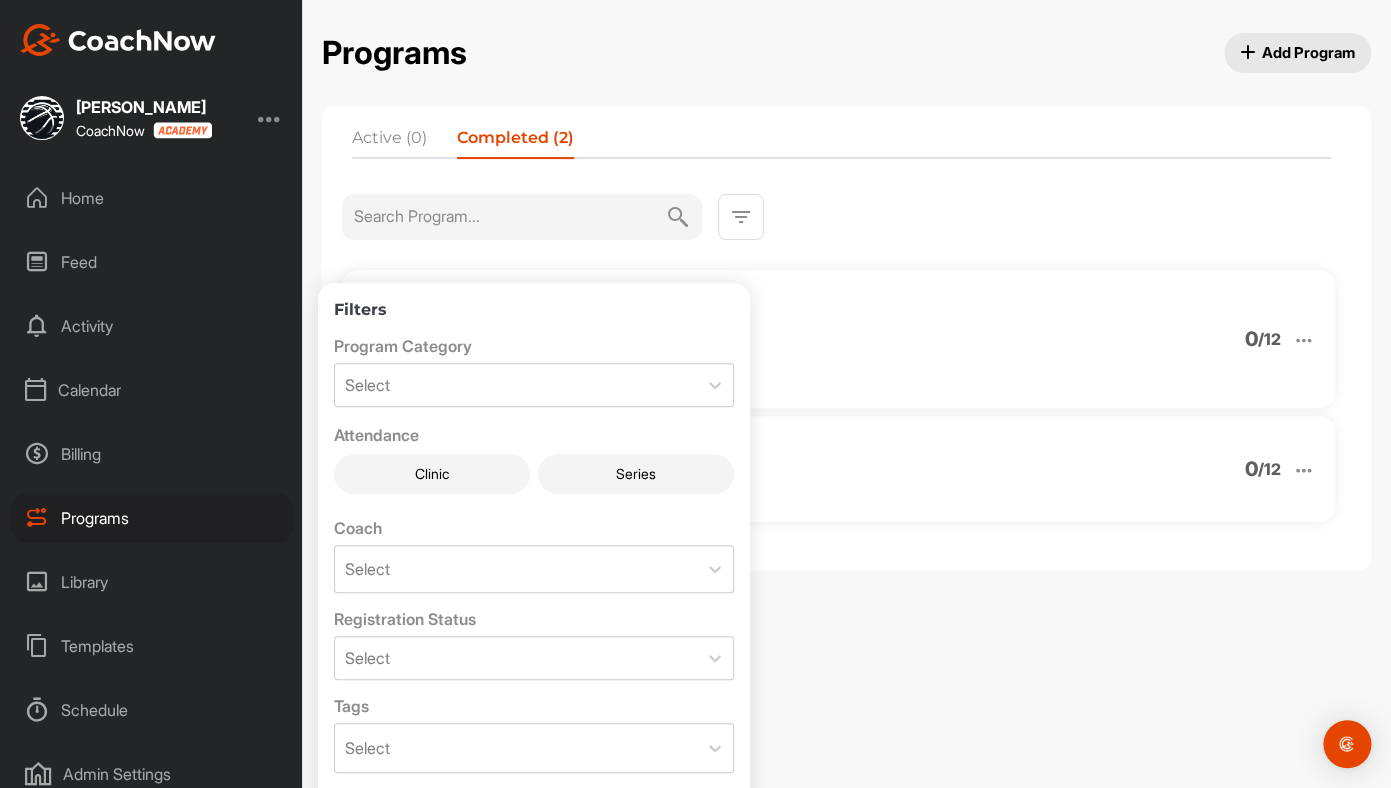 scroll, scrollTop: 9, scrollLeft: 0, axis: vertical 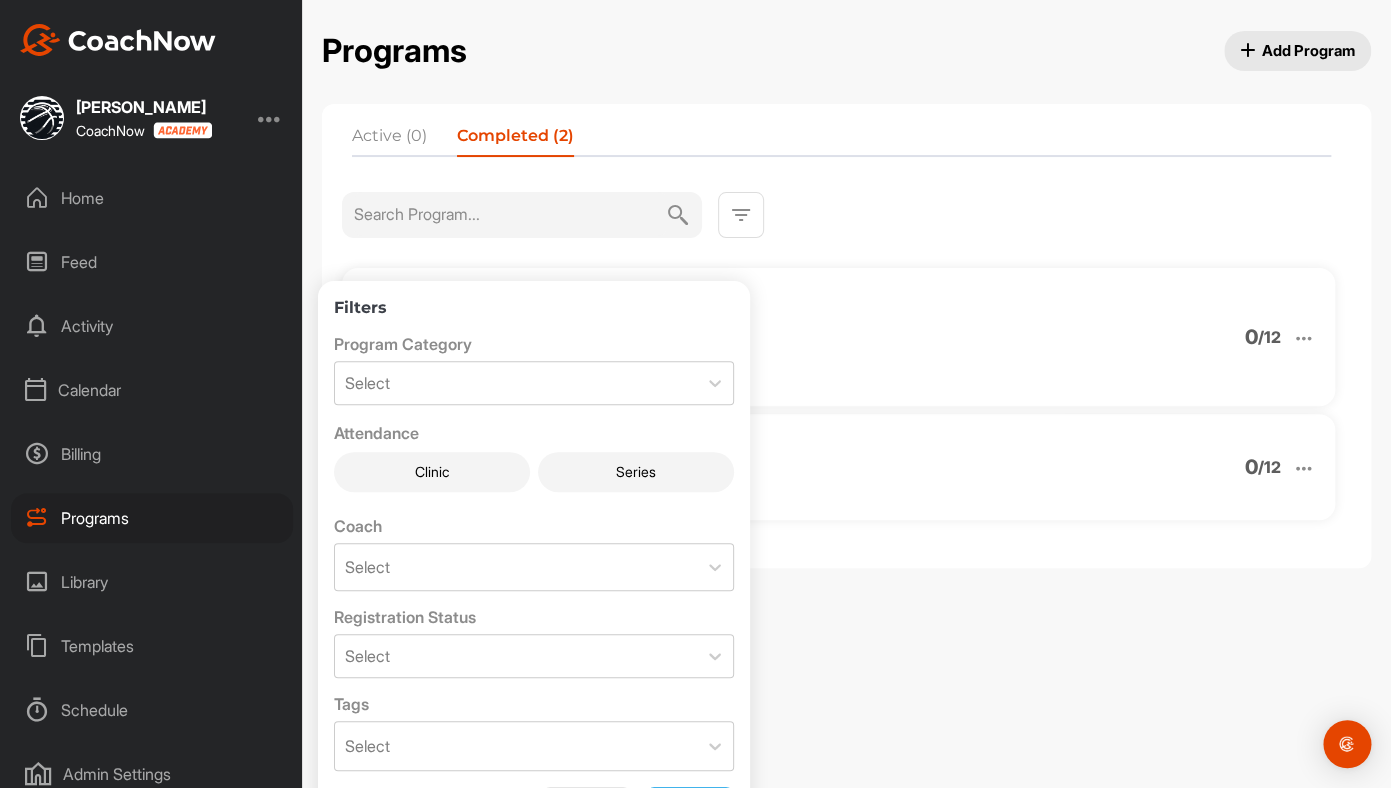 click on "Active (0) Completed (2)" at bounding box center [841, 141] 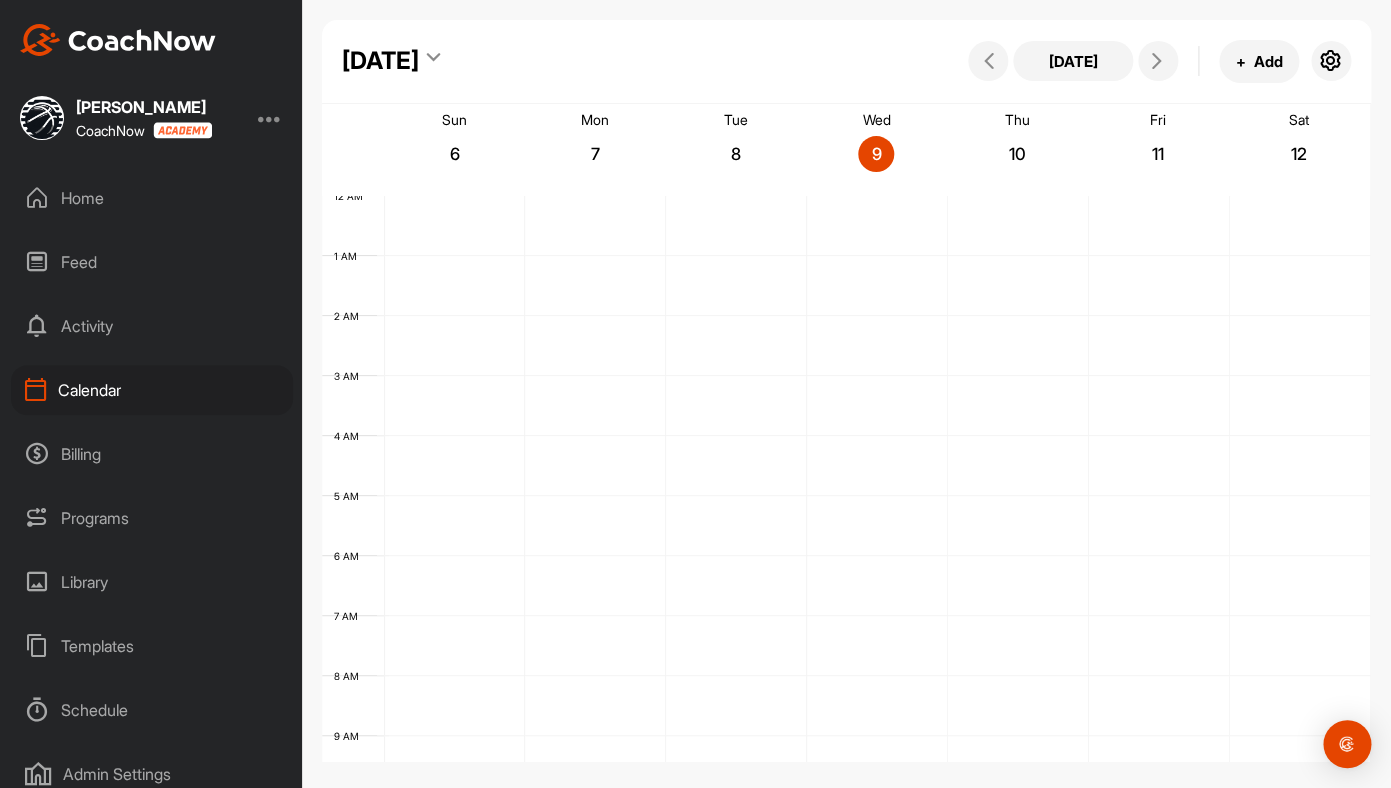 scroll, scrollTop: 346, scrollLeft: 0, axis: vertical 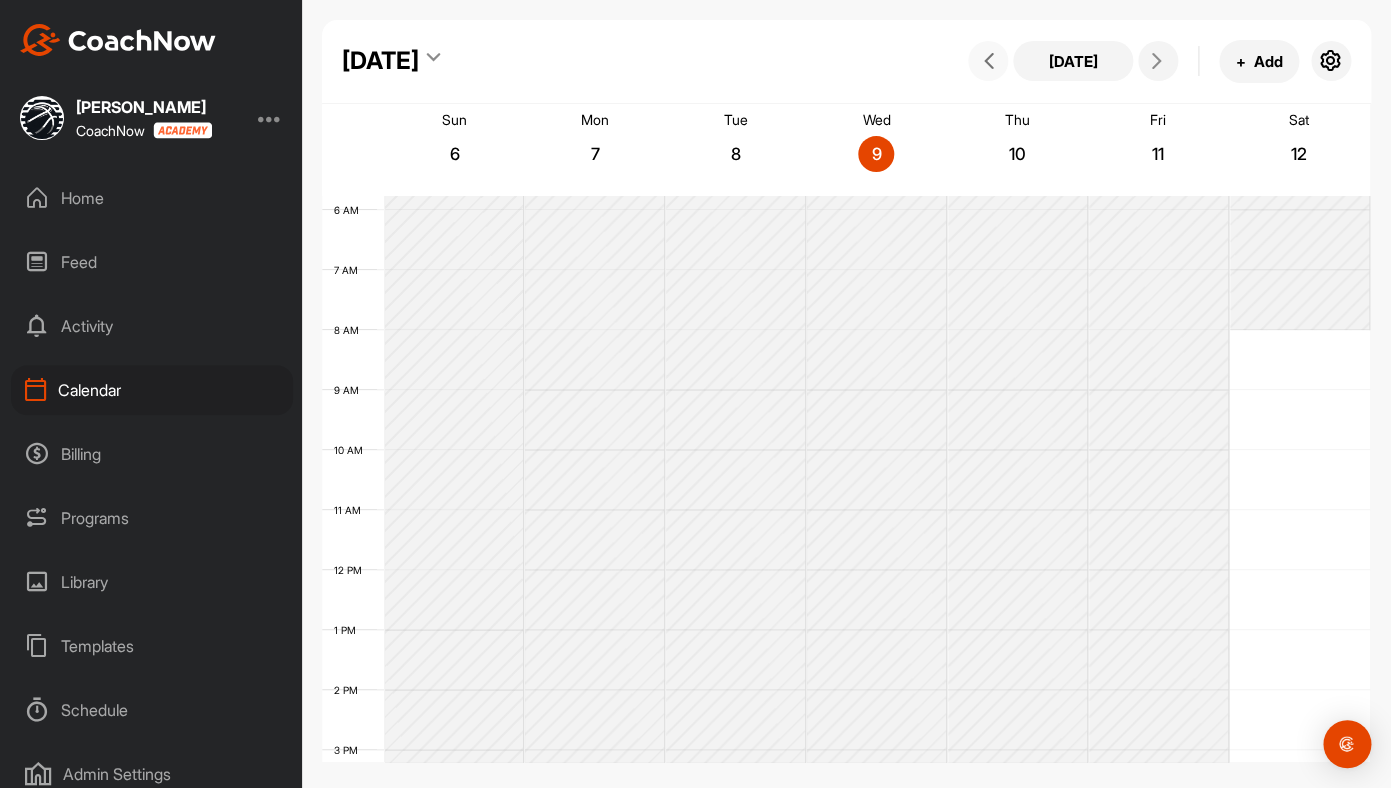 click at bounding box center [989, 61] 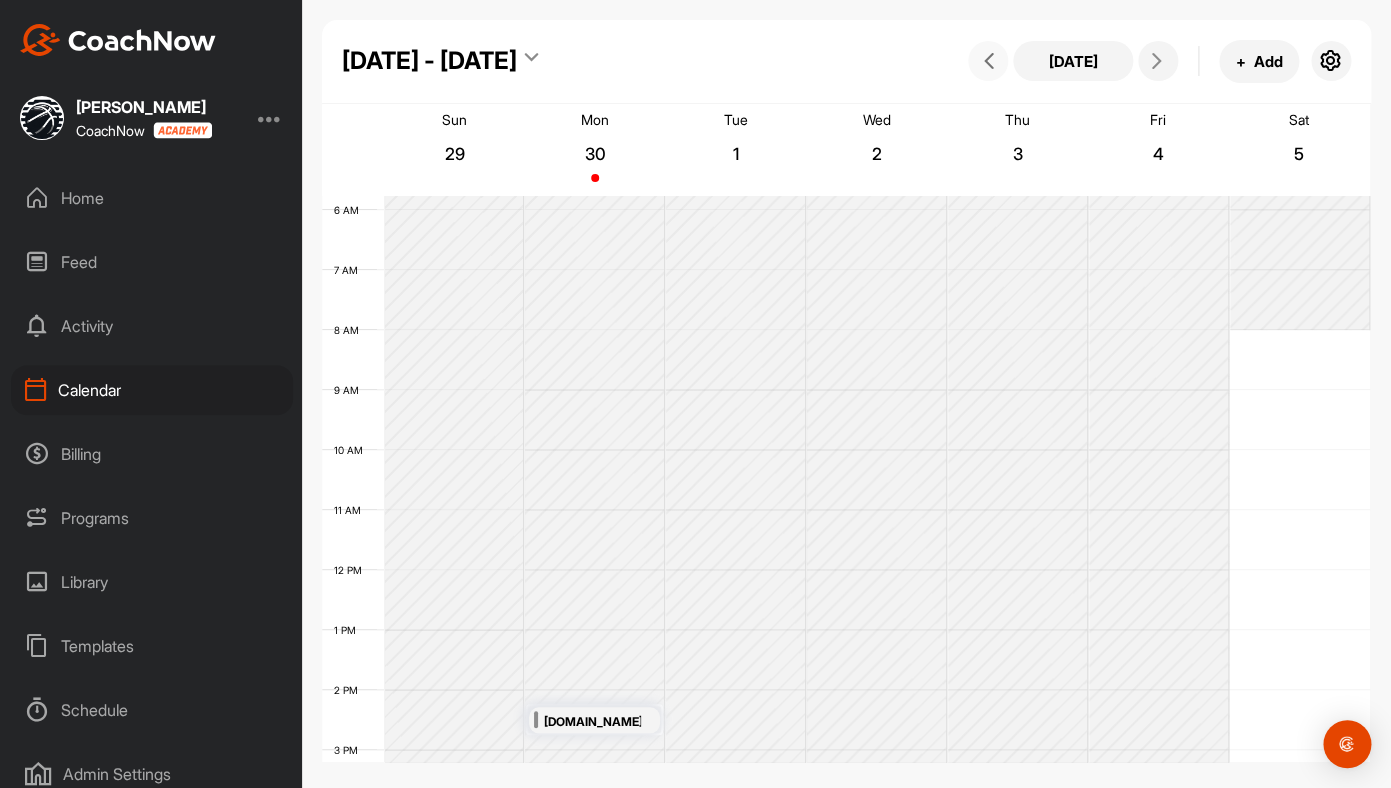click on "[DOMAIN_NAME] - Coaching Call ([PERSON_NAME])" at bounding box center [592, 722] 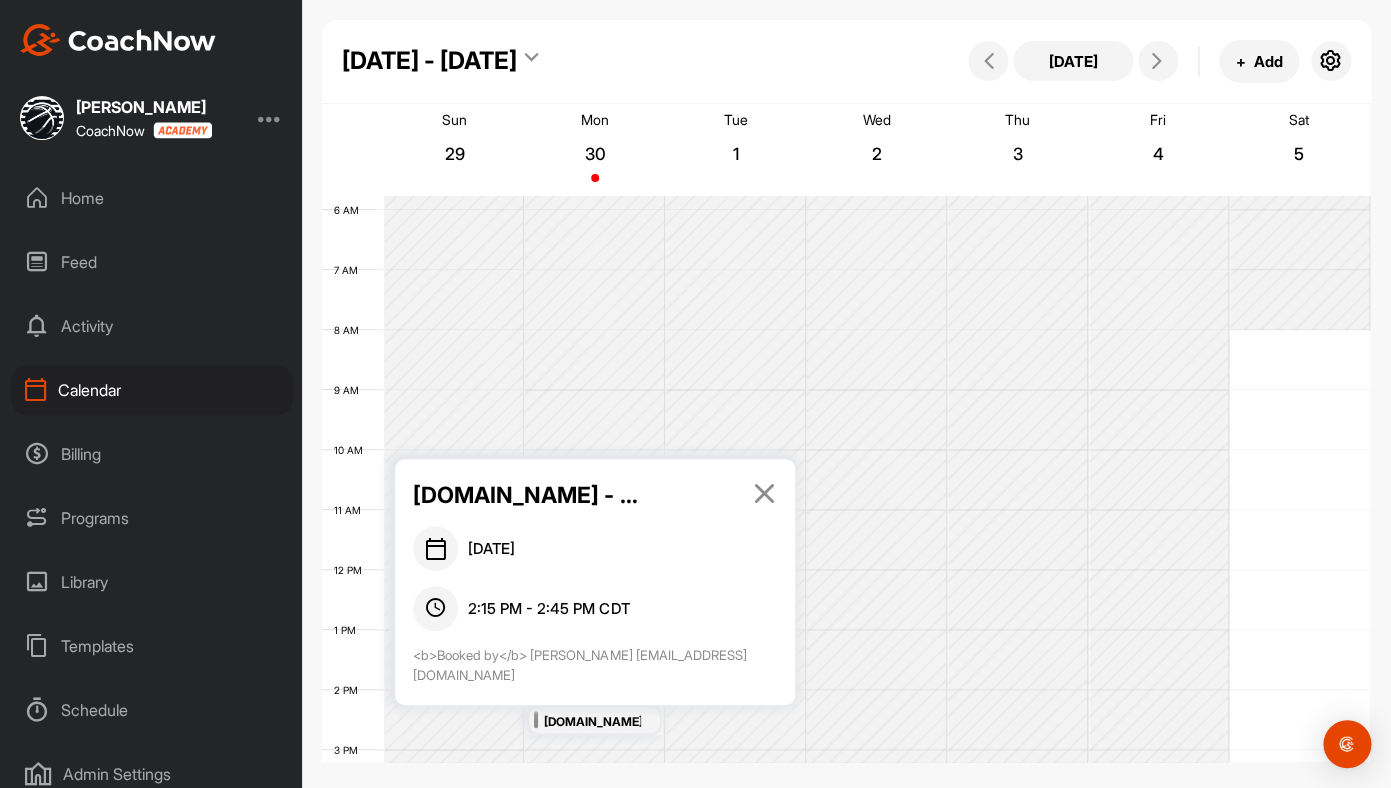 click at bounding box center [764, 493] 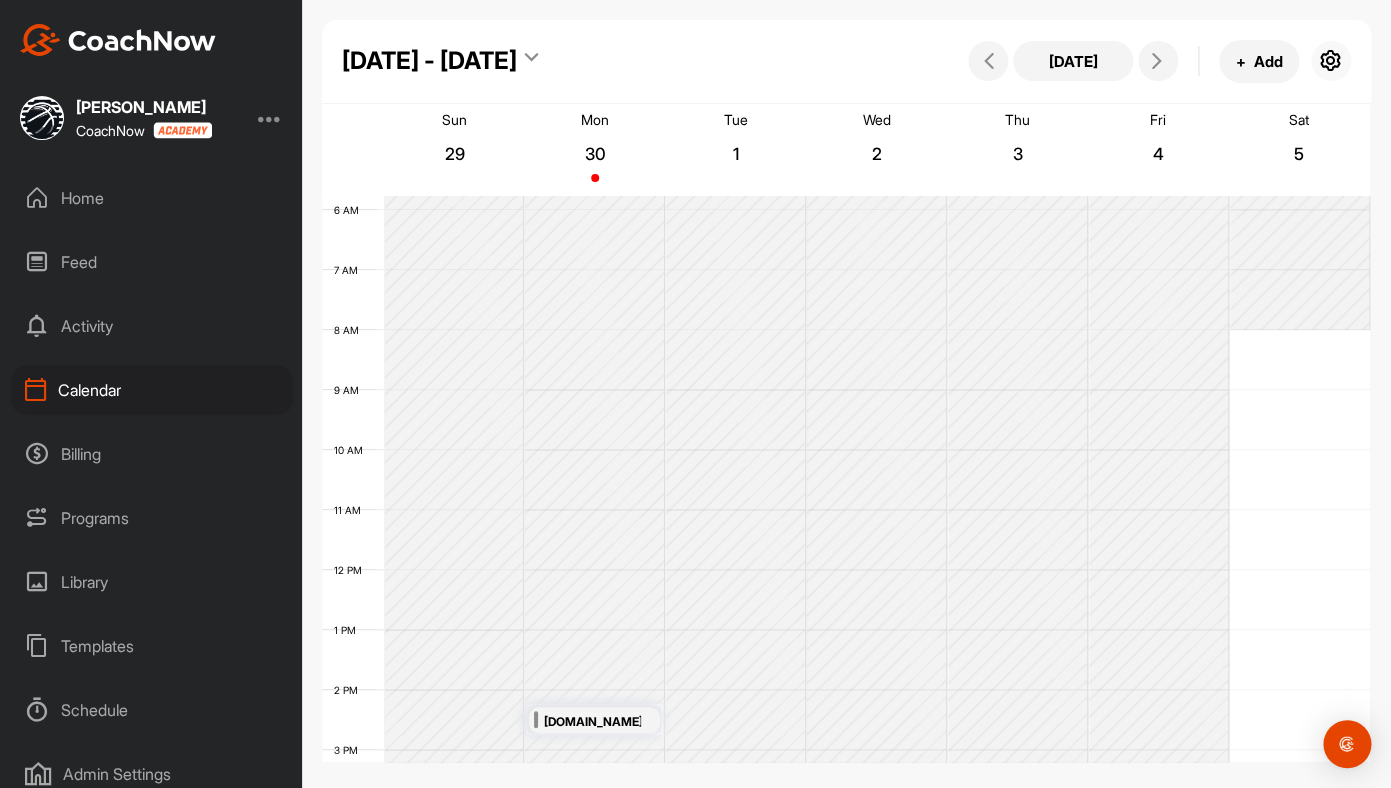 click at bounding box center (1331, 61) 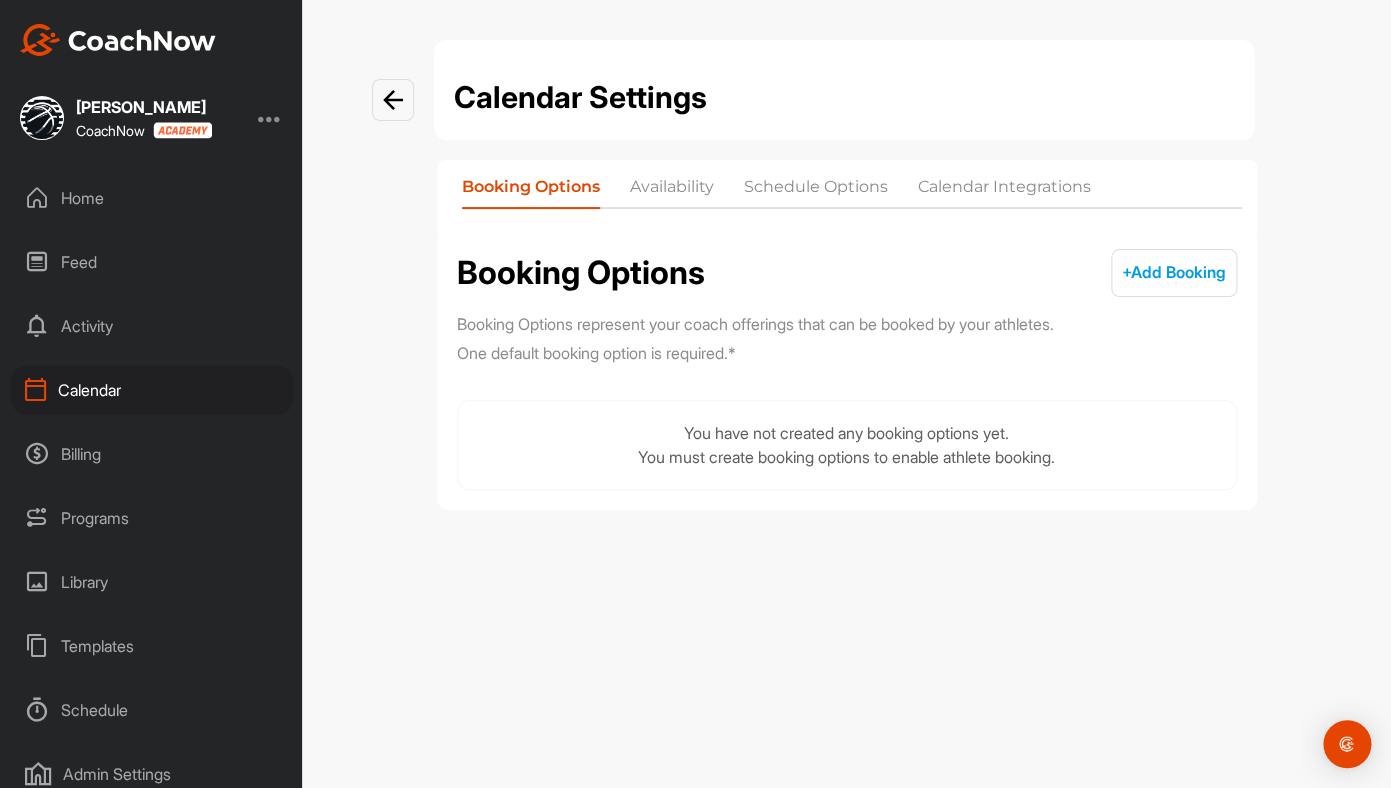 click on "Schedule Options" at bounding box center [816, 191] 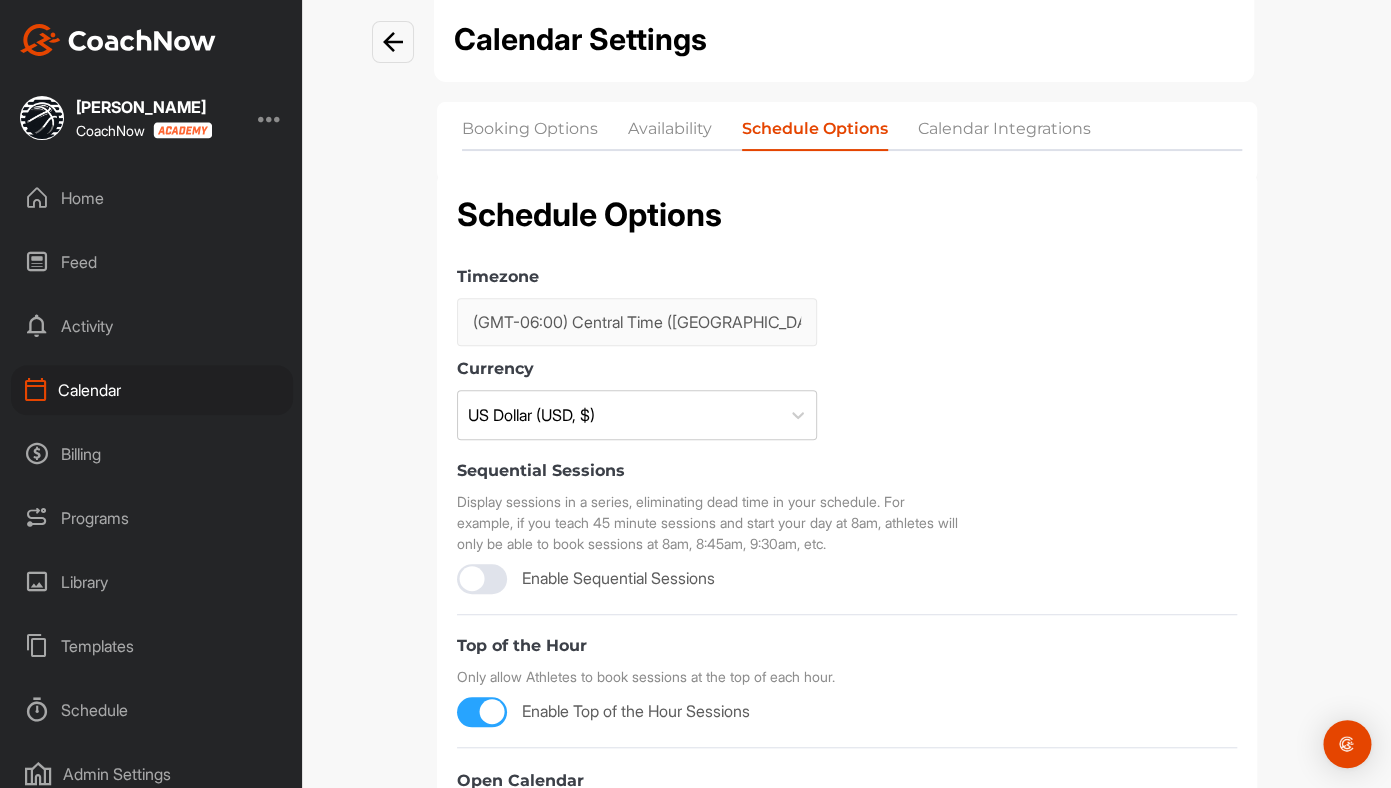 scroll, scrollTop: 0, scrollLeft: 0, axis: both 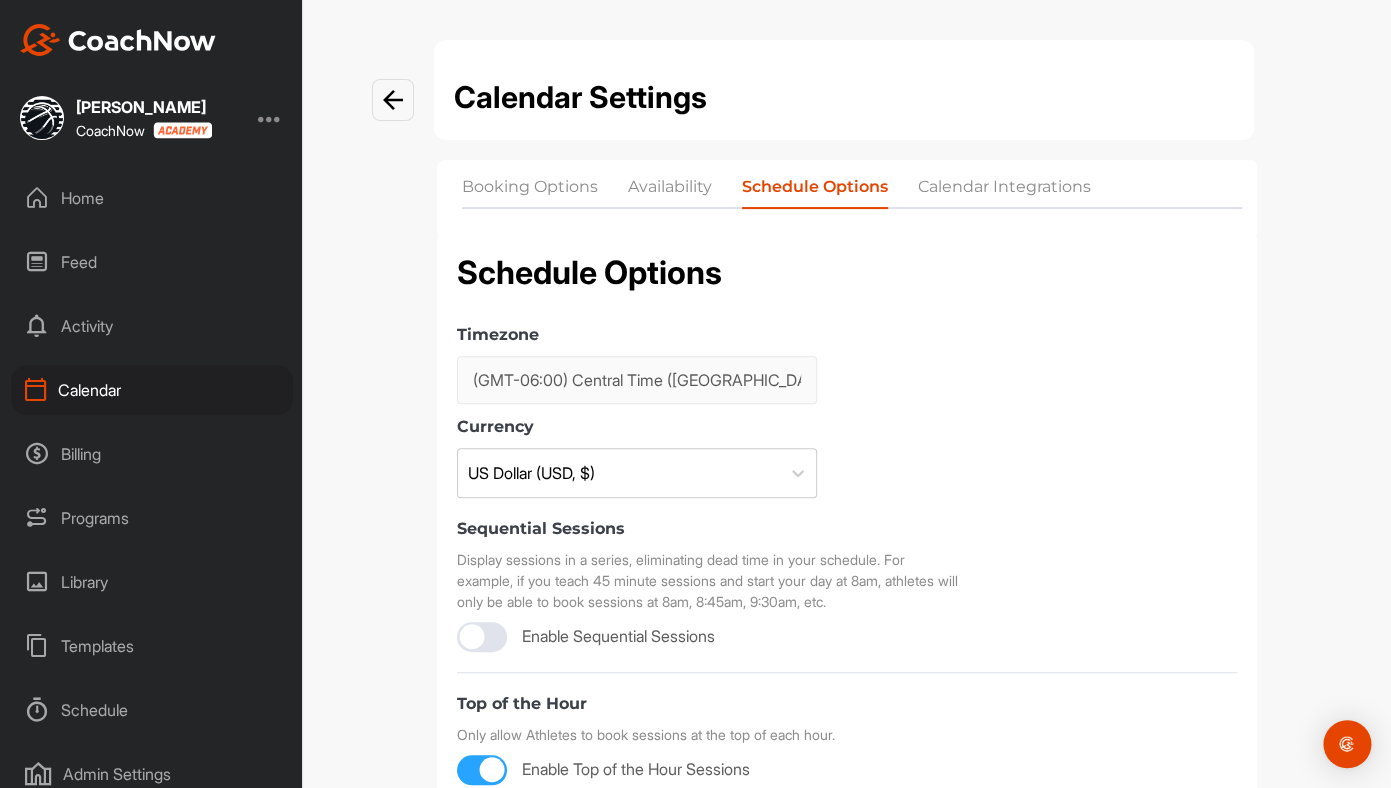 click at bounding box center [393, 100] 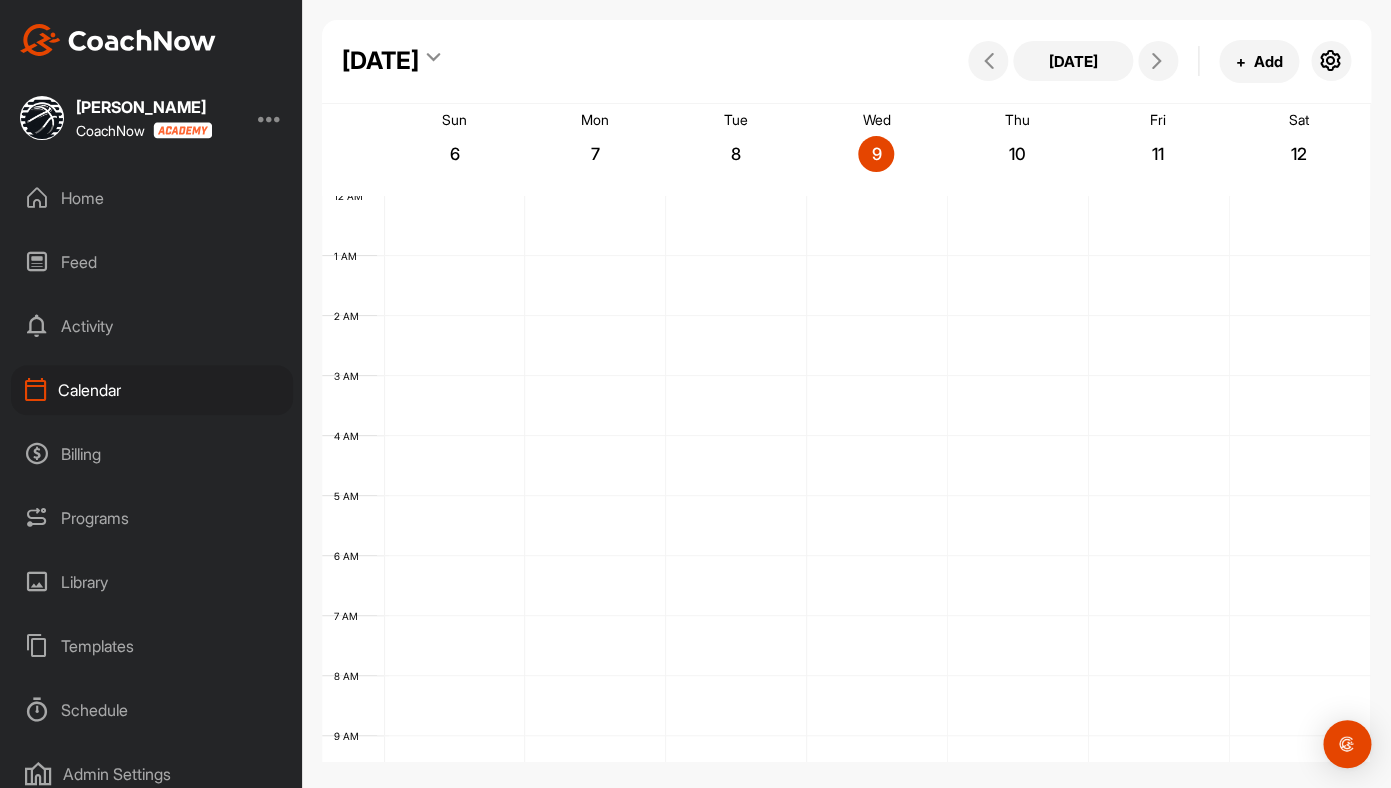 scroll, scrollTop: 346, scrollLeft: 0, axis: vertical 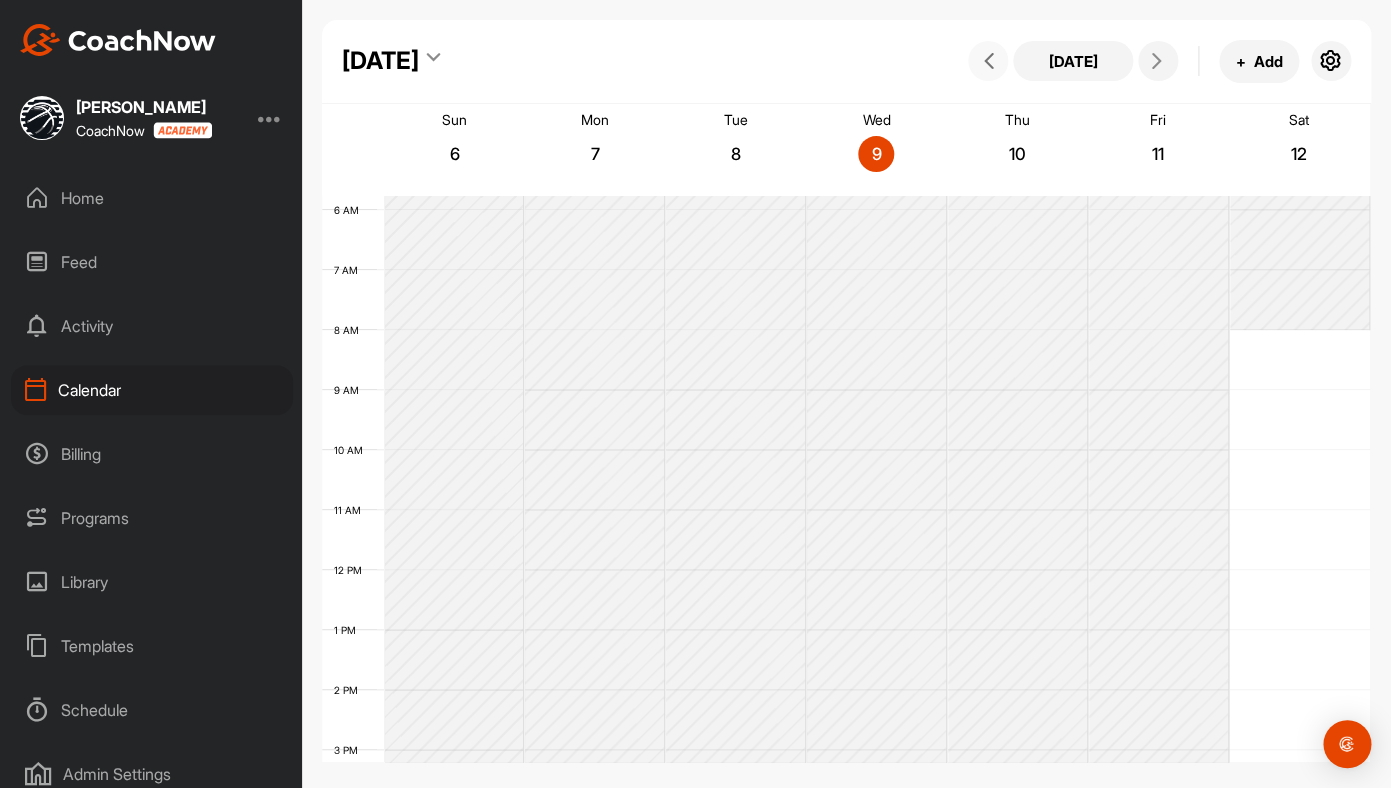 click at bounding box center [989, 61] 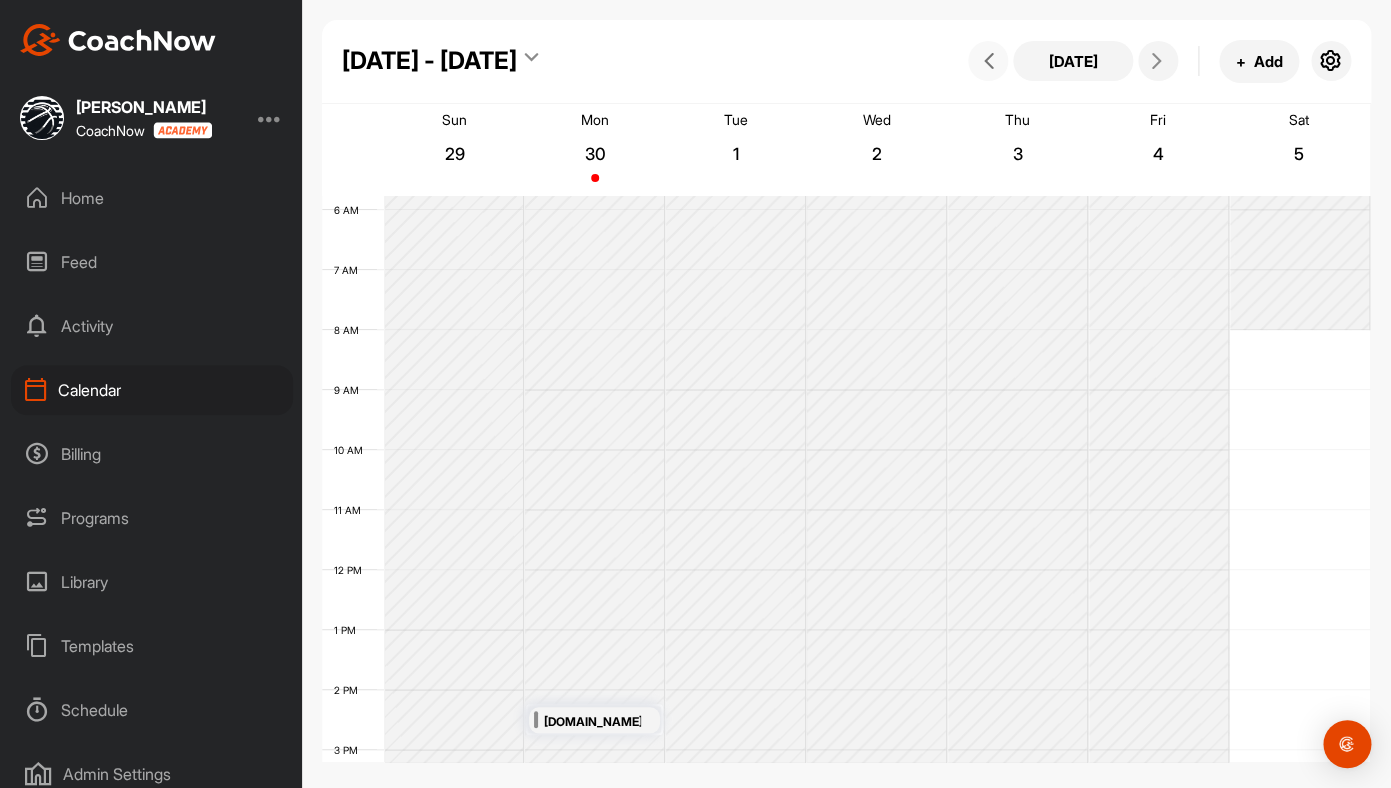click at bounding box center [989, 61] 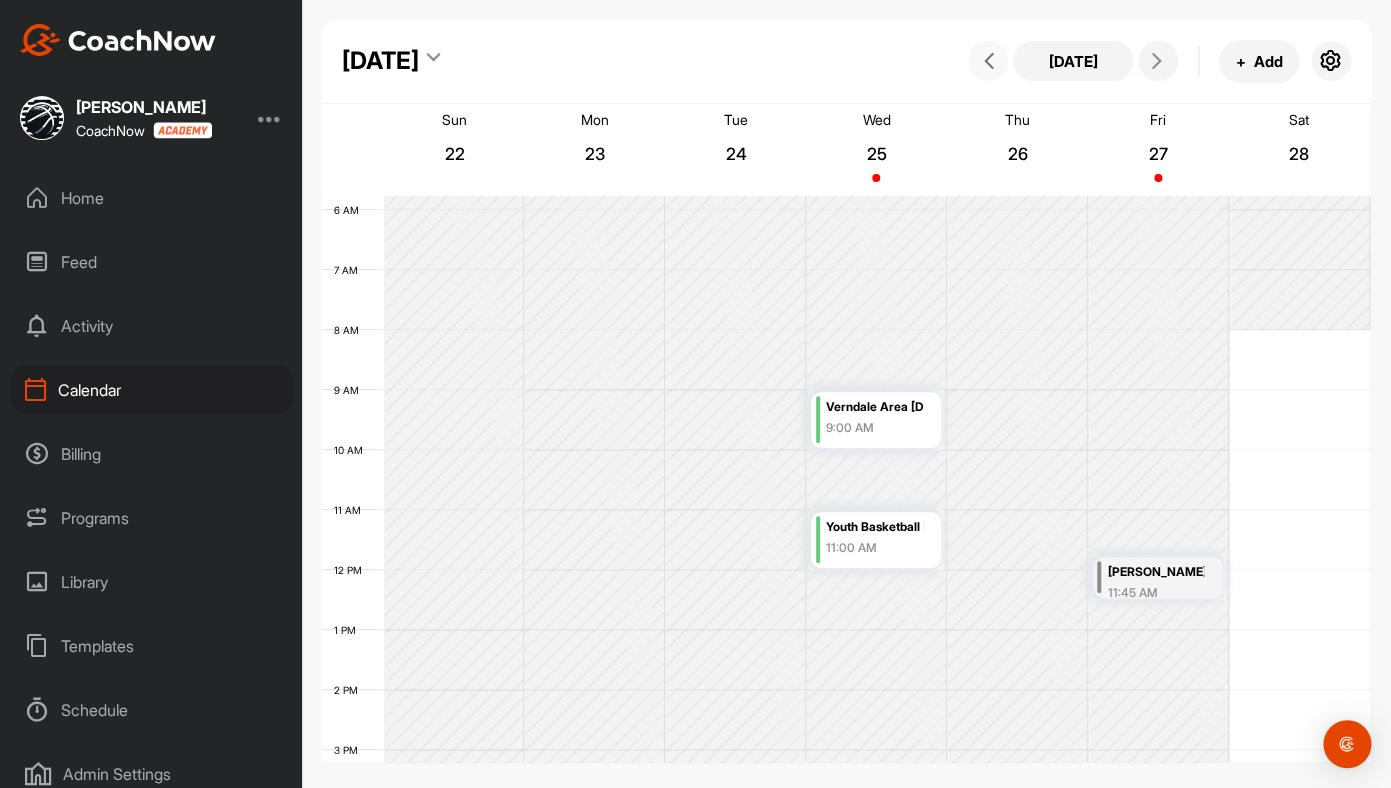 drag, startPoint x: 858, startPoint y: 410, endPoint x: 908, endPoint y: 325, distance: 98.61542 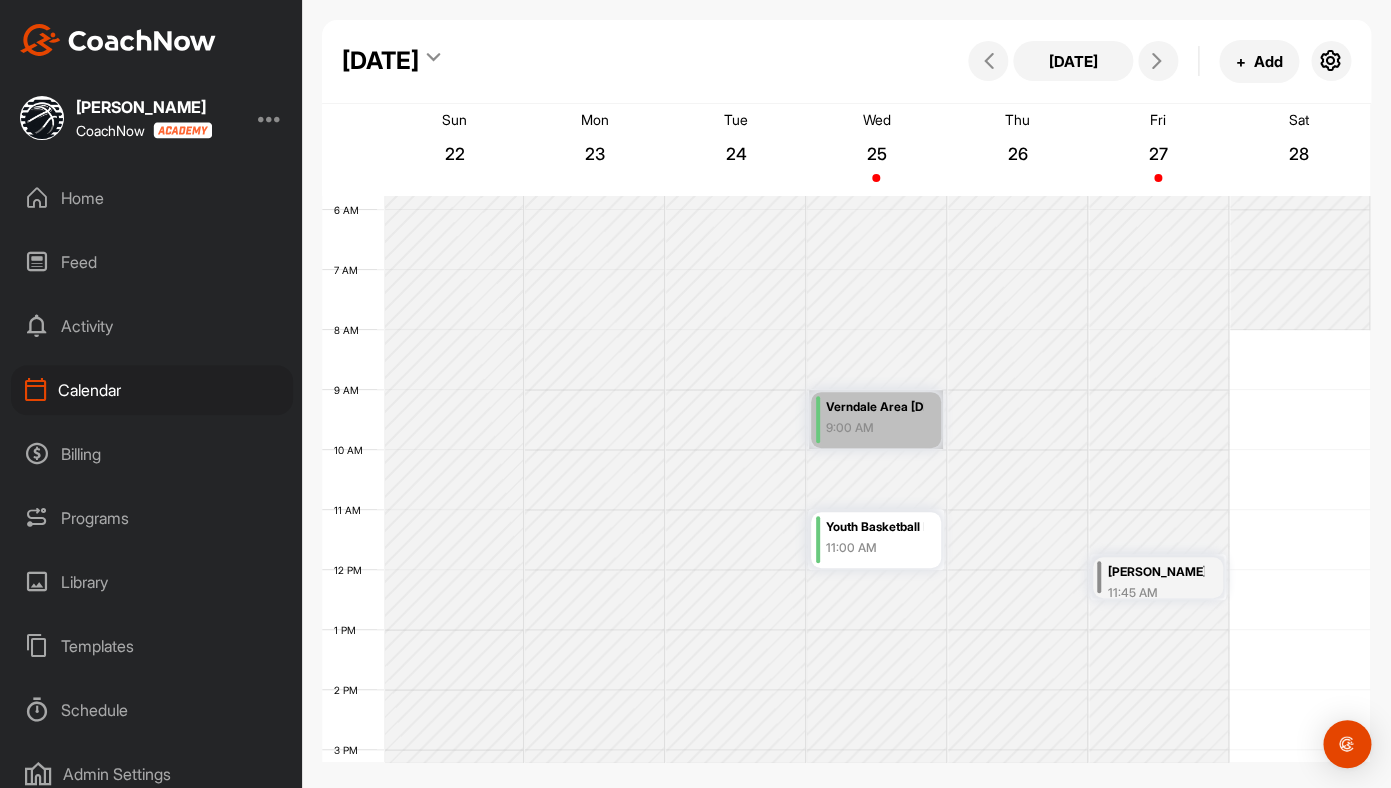 click on "Verndale Area [DEMOGRAPHIC_DATA] Academy Basketball Dribbling Program 9:00 AM" at bounding box center [876, 419] 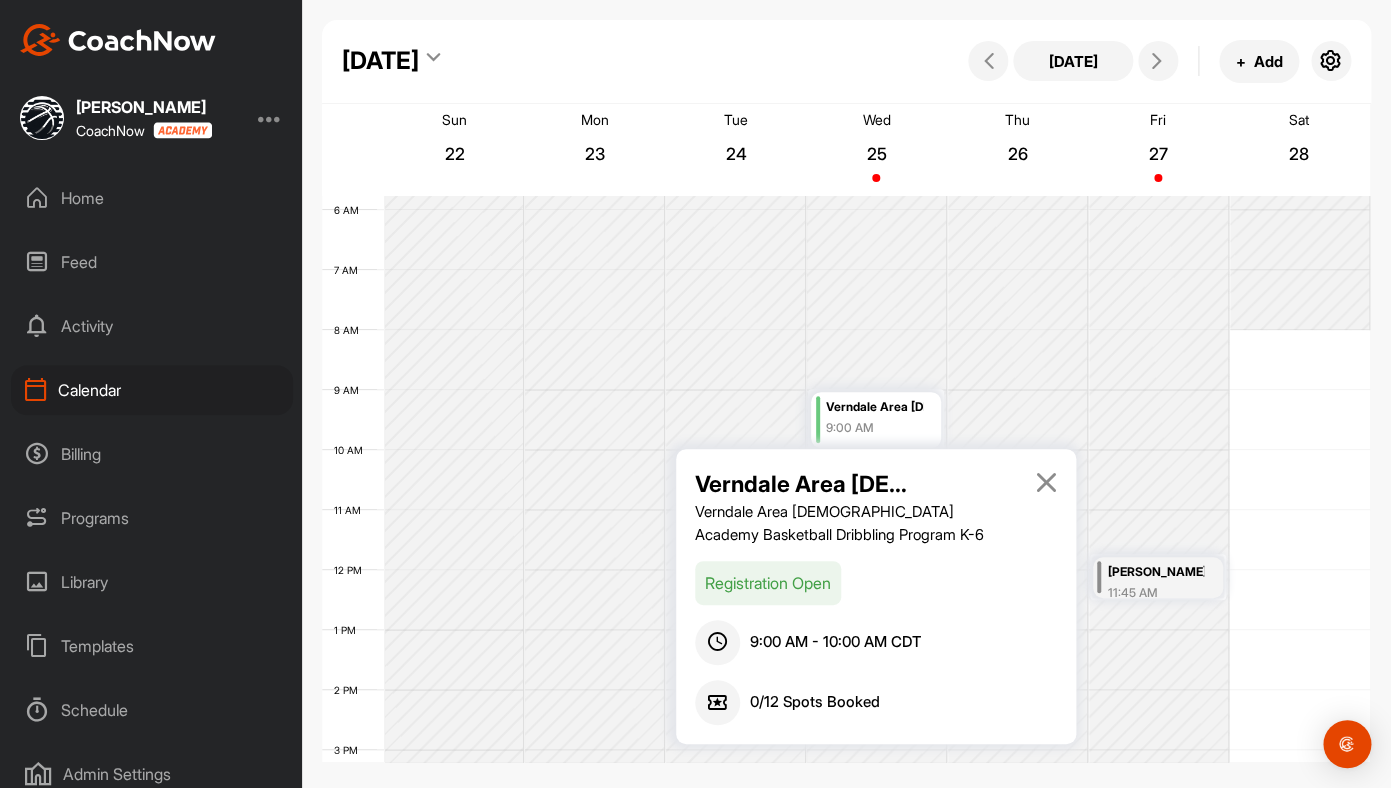 click at bounding box center (1045, 482) 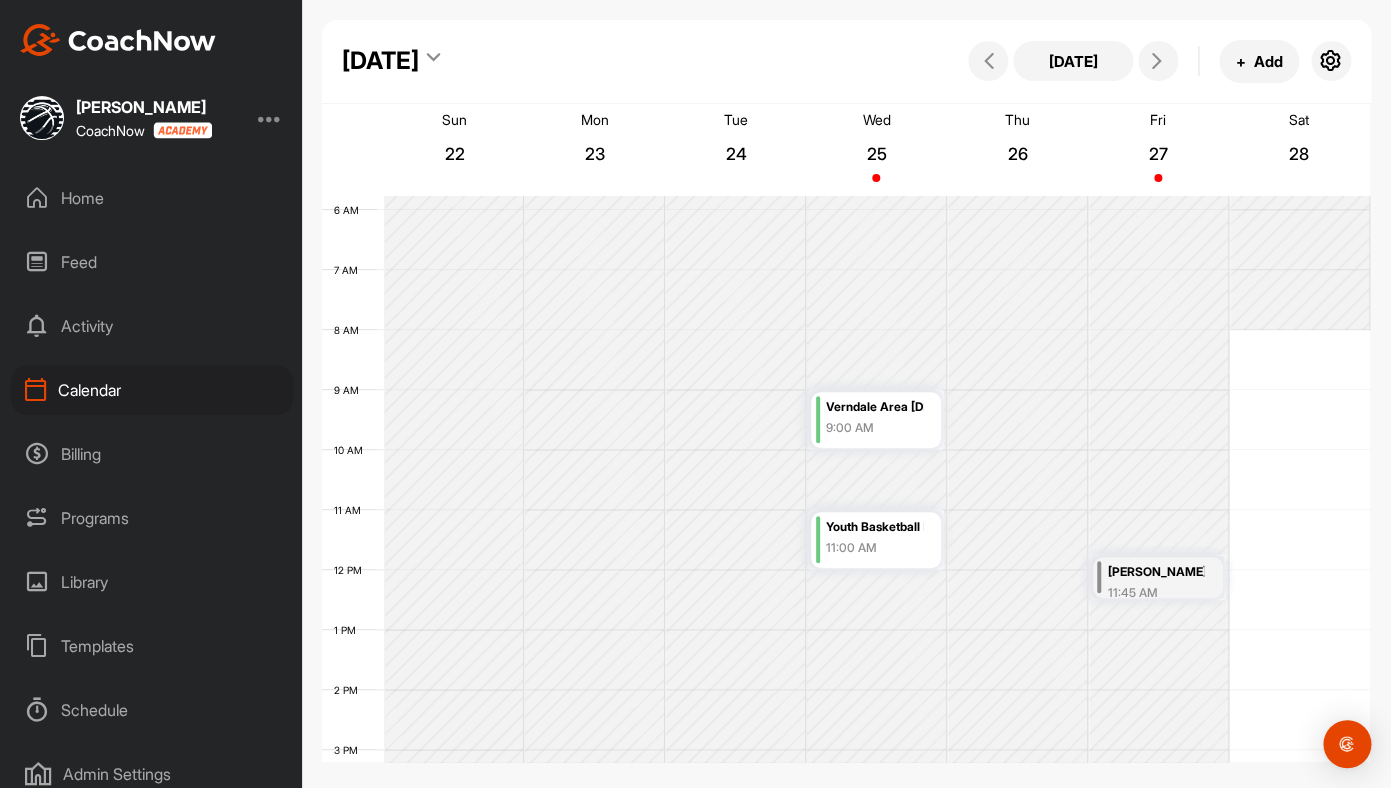 click on "Programs" at bounding box center (152, 518) 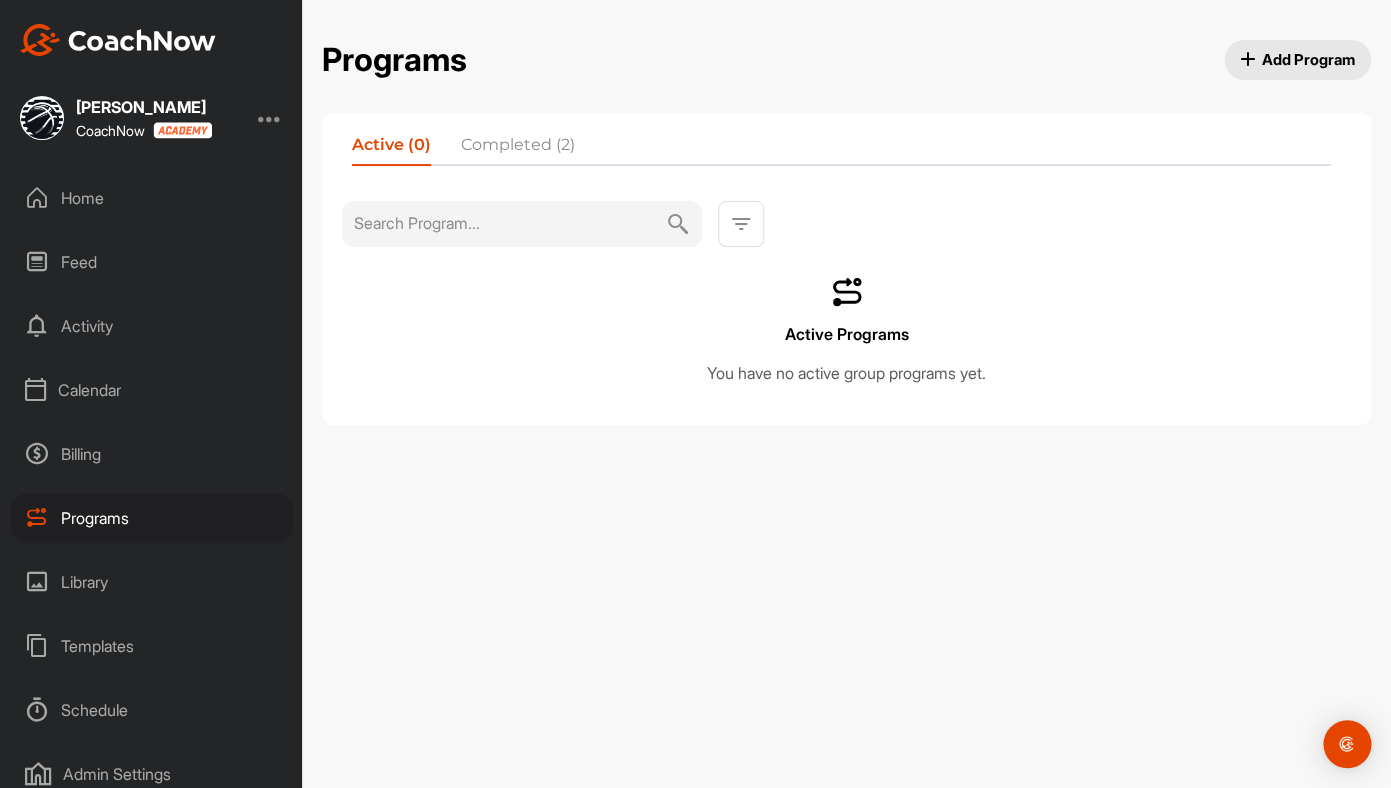 click on "Completed (2)" at bounding box center [518, 149] 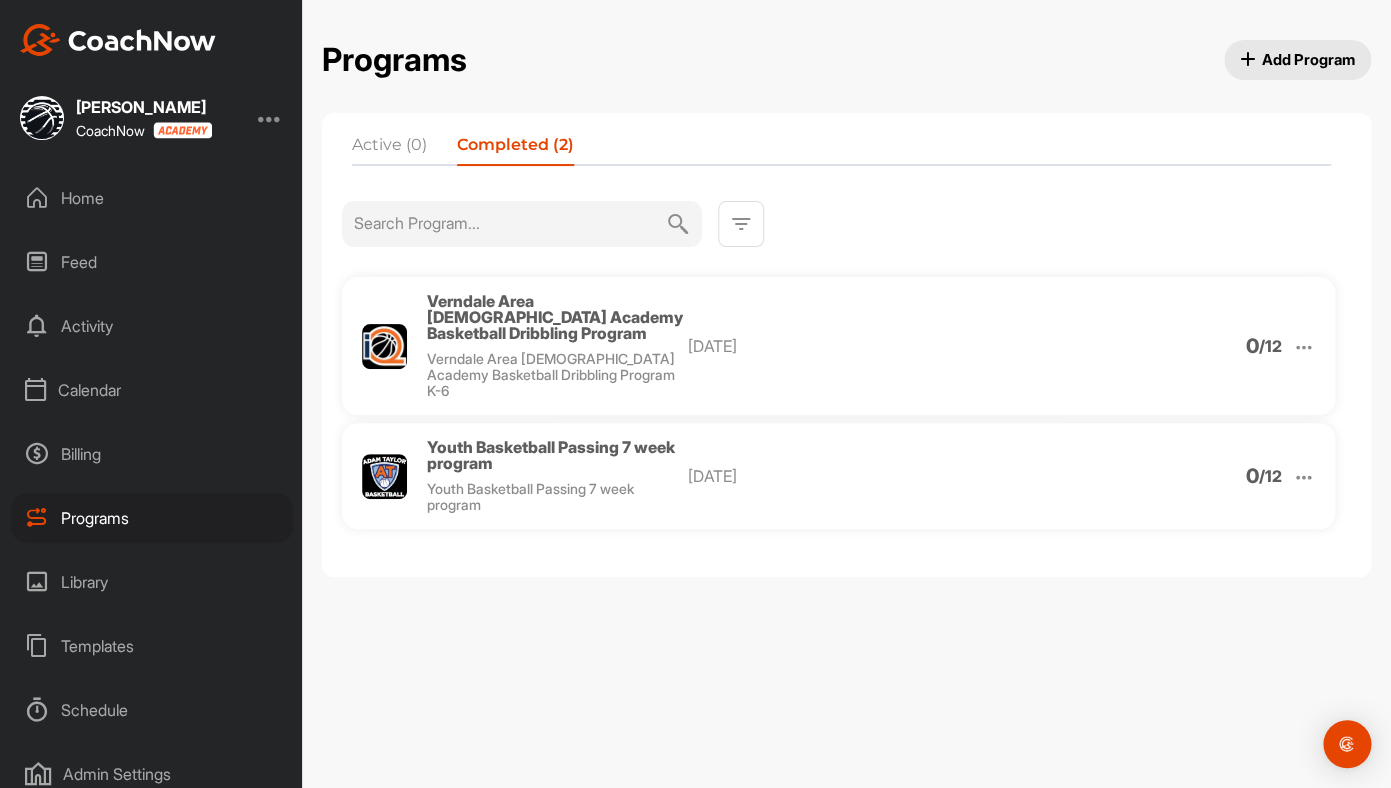 click at bounding box center [1303, 347] 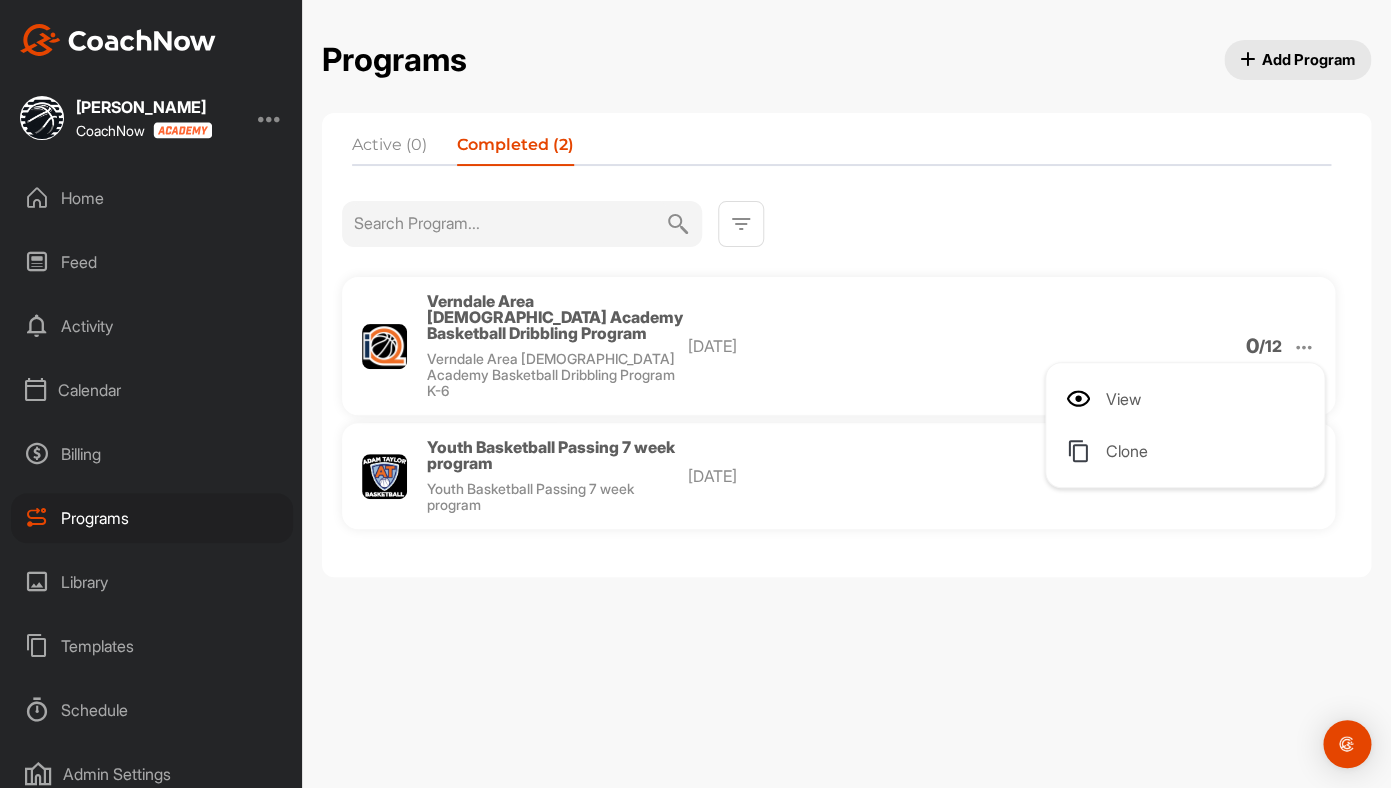 click on "View" at bounding box center [1189, 399] 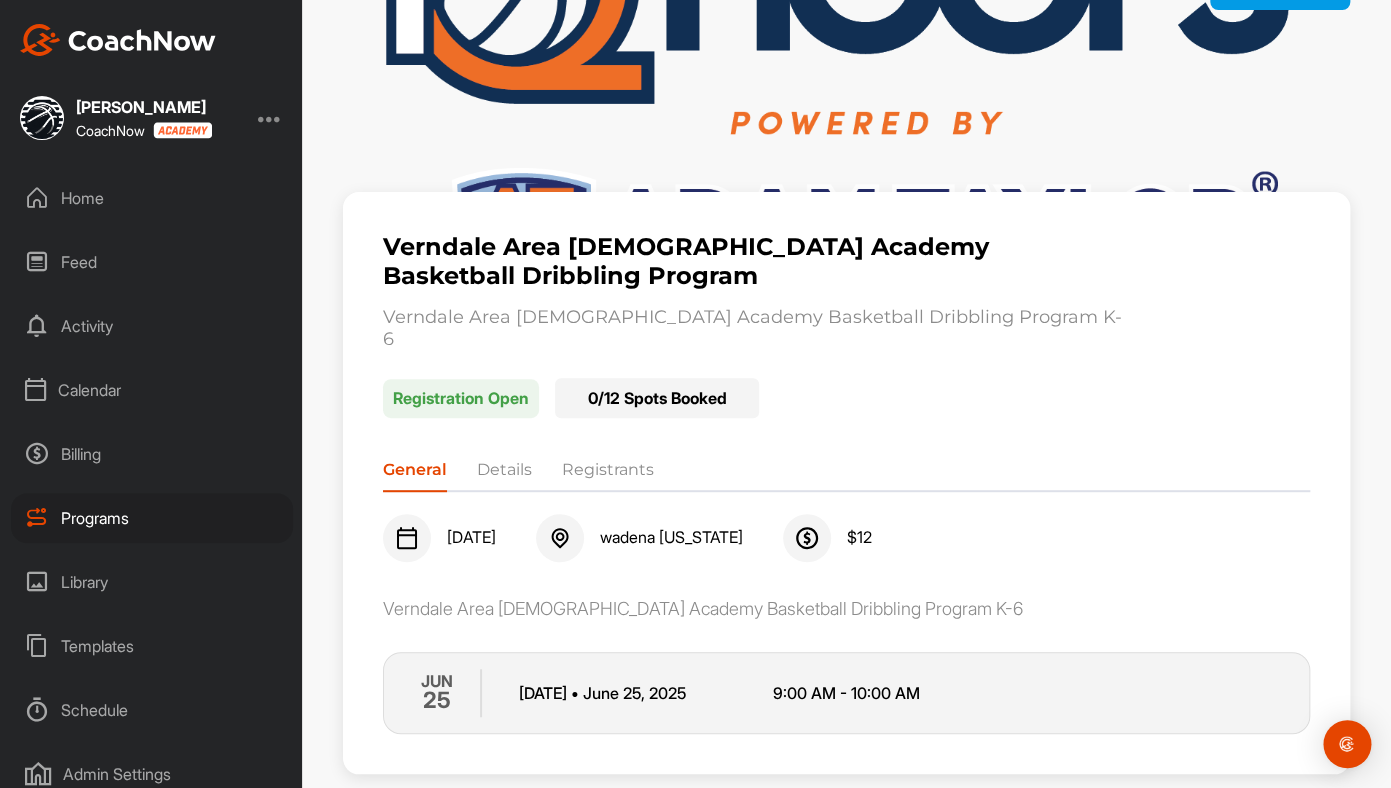 scroll, scrollTop: 117, scrollLeft: 0, axis: vertical 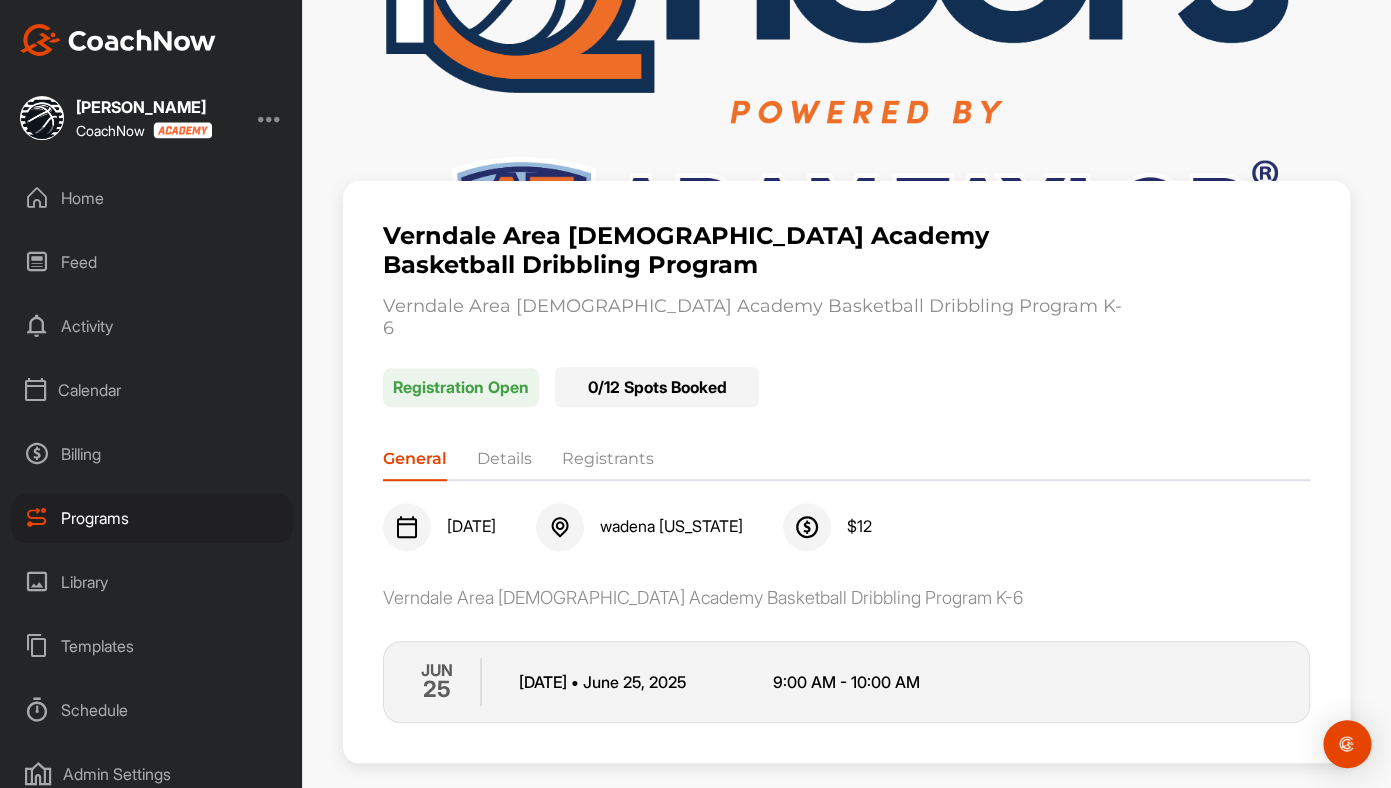 click on "[DATE] [DATE]   •   [DATE] 9:00 AM - 10:00 AM" at bounding box center [846, 682] 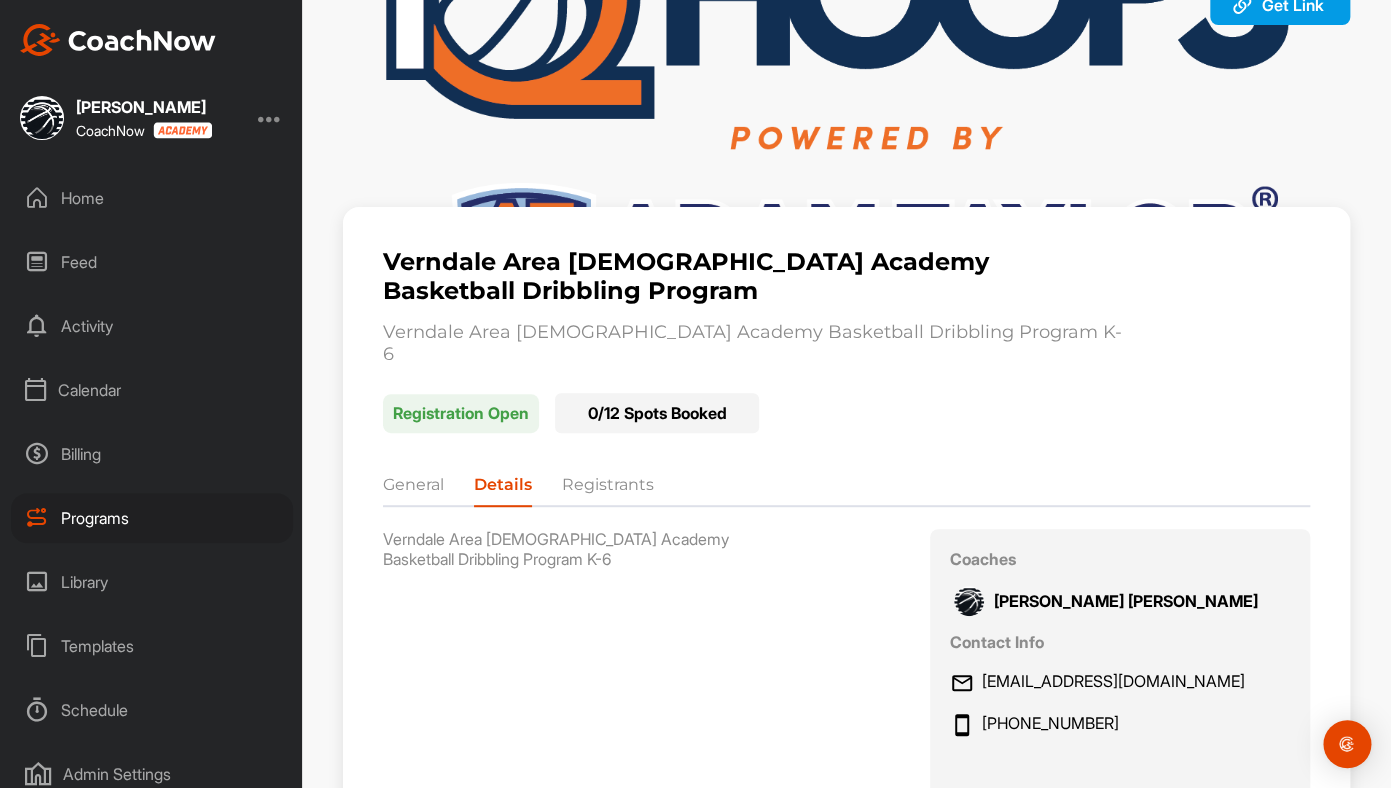 scroll, scrollTop: 90, scrollLeft: 0, axis: vertical 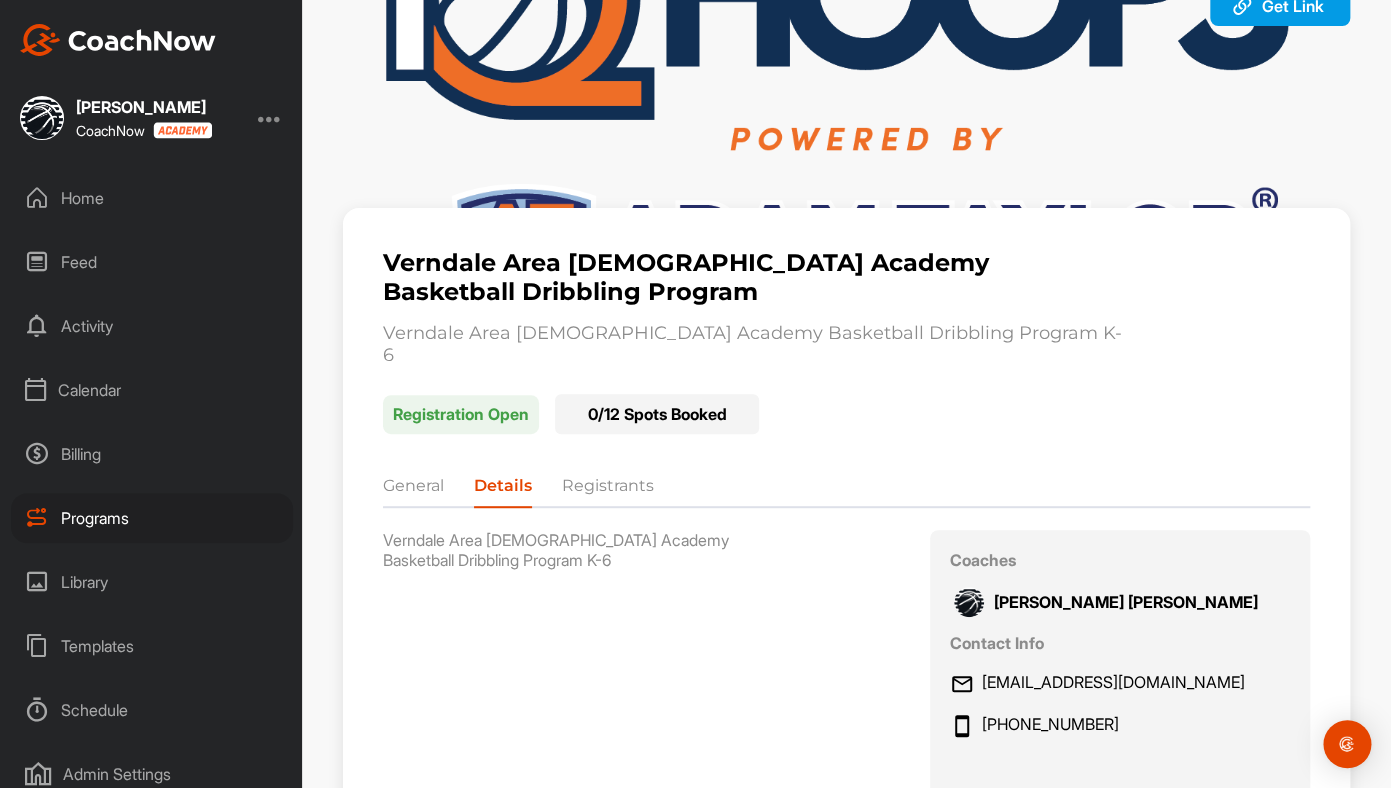 click on "Registrants" at bounding box center (608, 490) 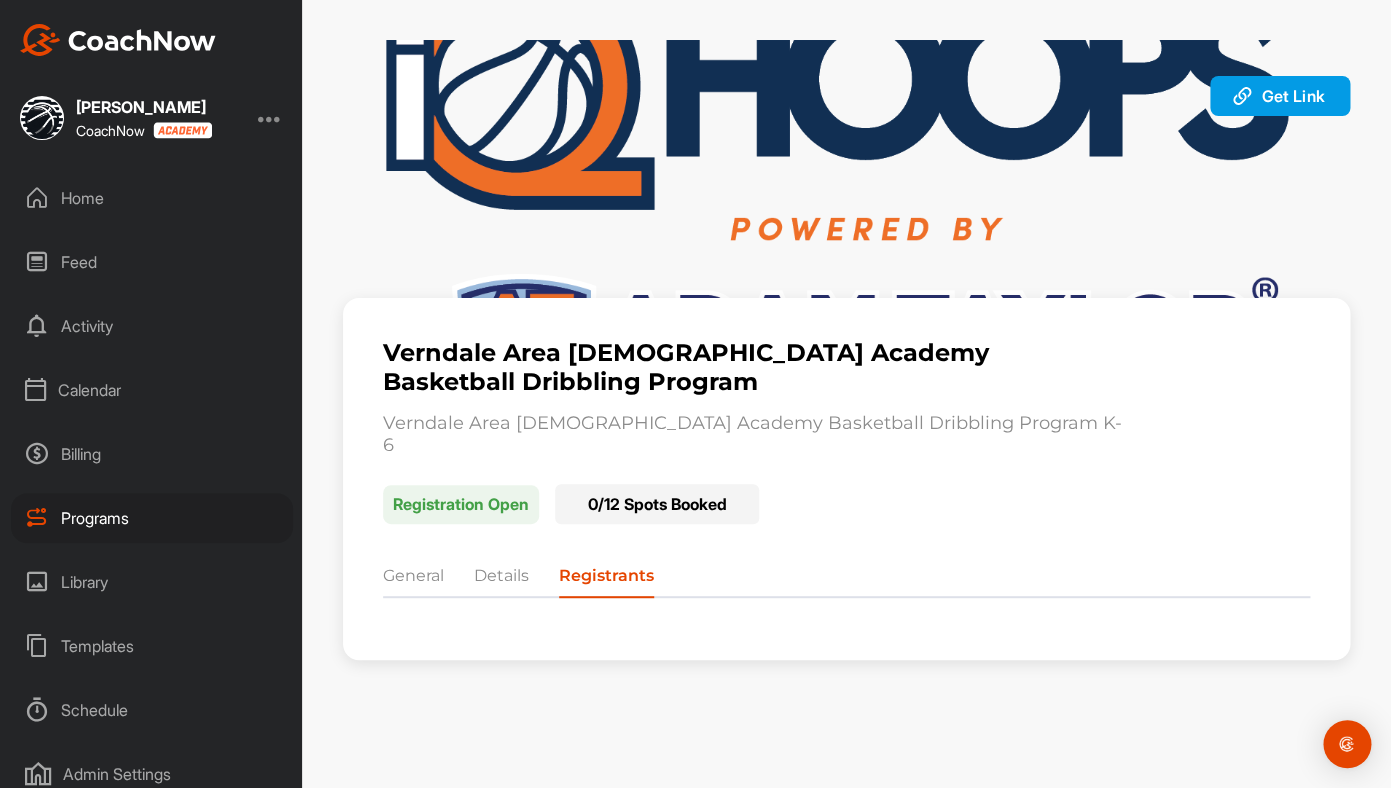 drag, startPoint x: 637, startPoint y: 487, endPoint x: 553, endPoint y: 485, distance: 84.0238 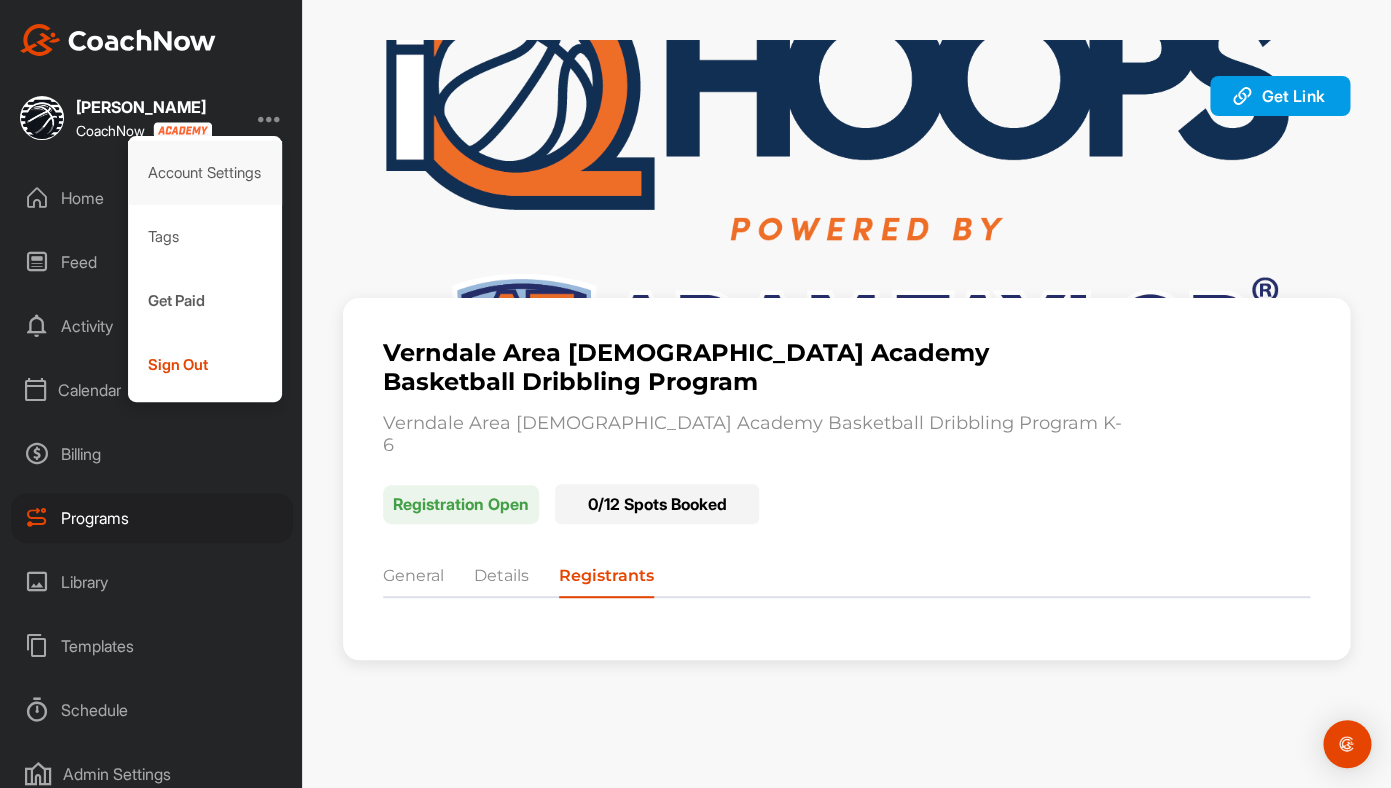 click on "Account Settings" at bounding box center (205, 173) 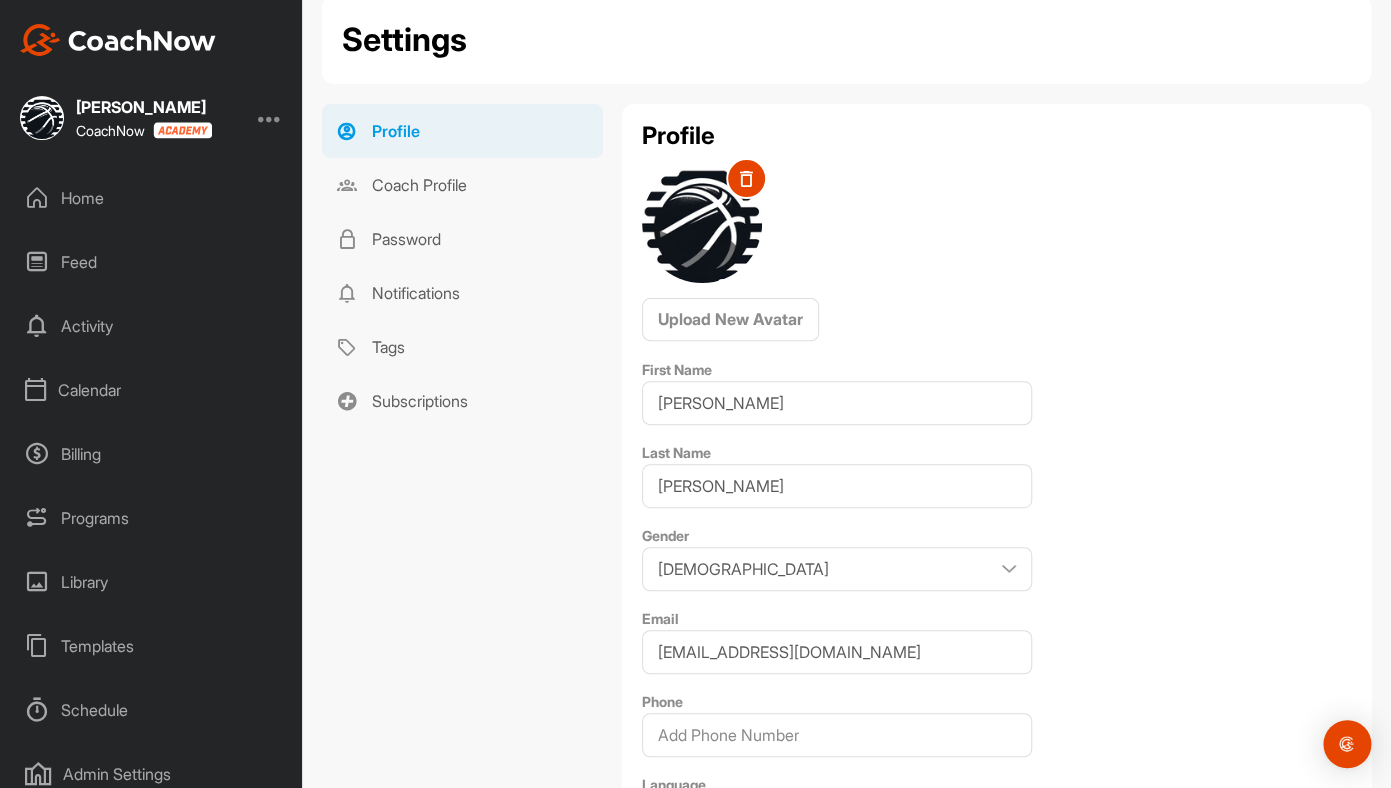 scroll, scrollTop: 356, scrollLeft: 0, axis: vertical 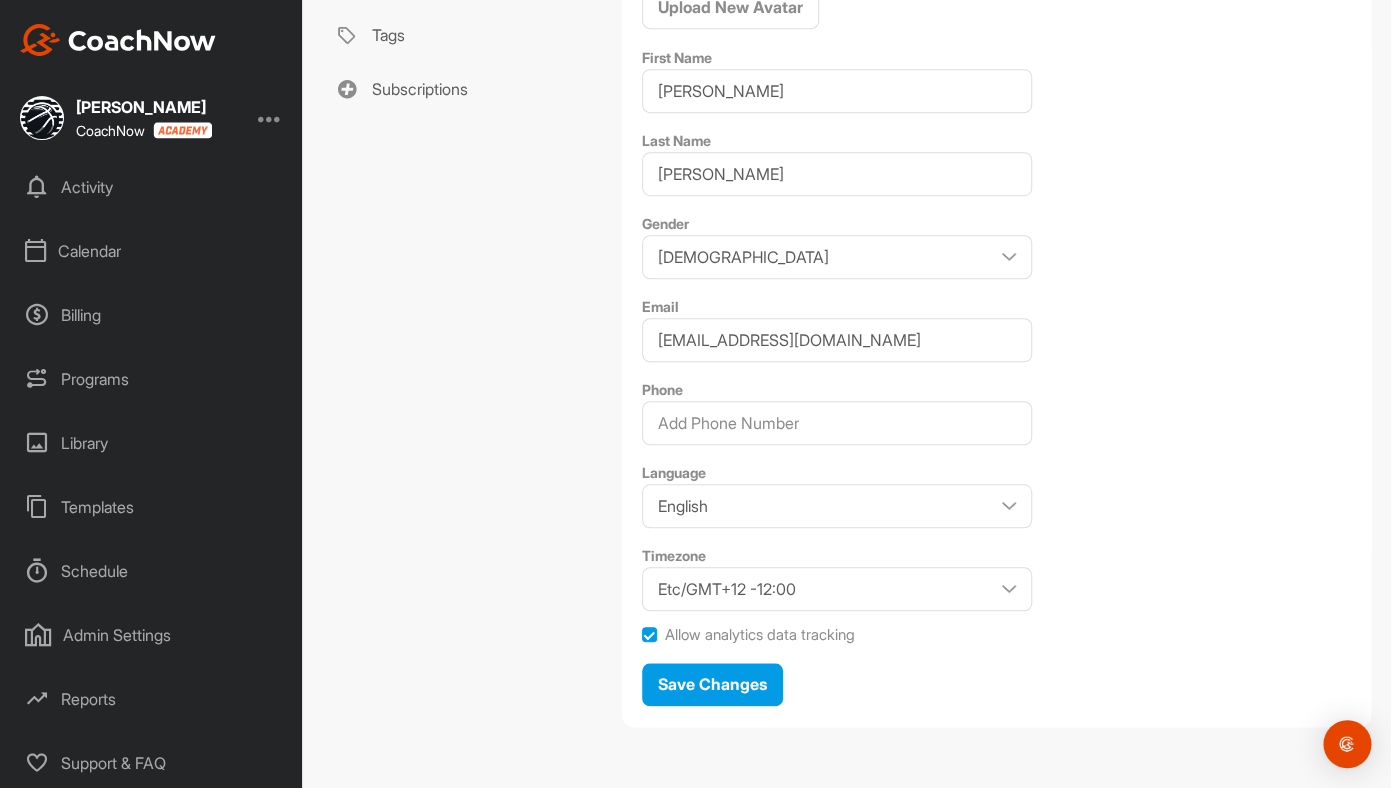 click on "Activity" at bounding box center [152, 187] 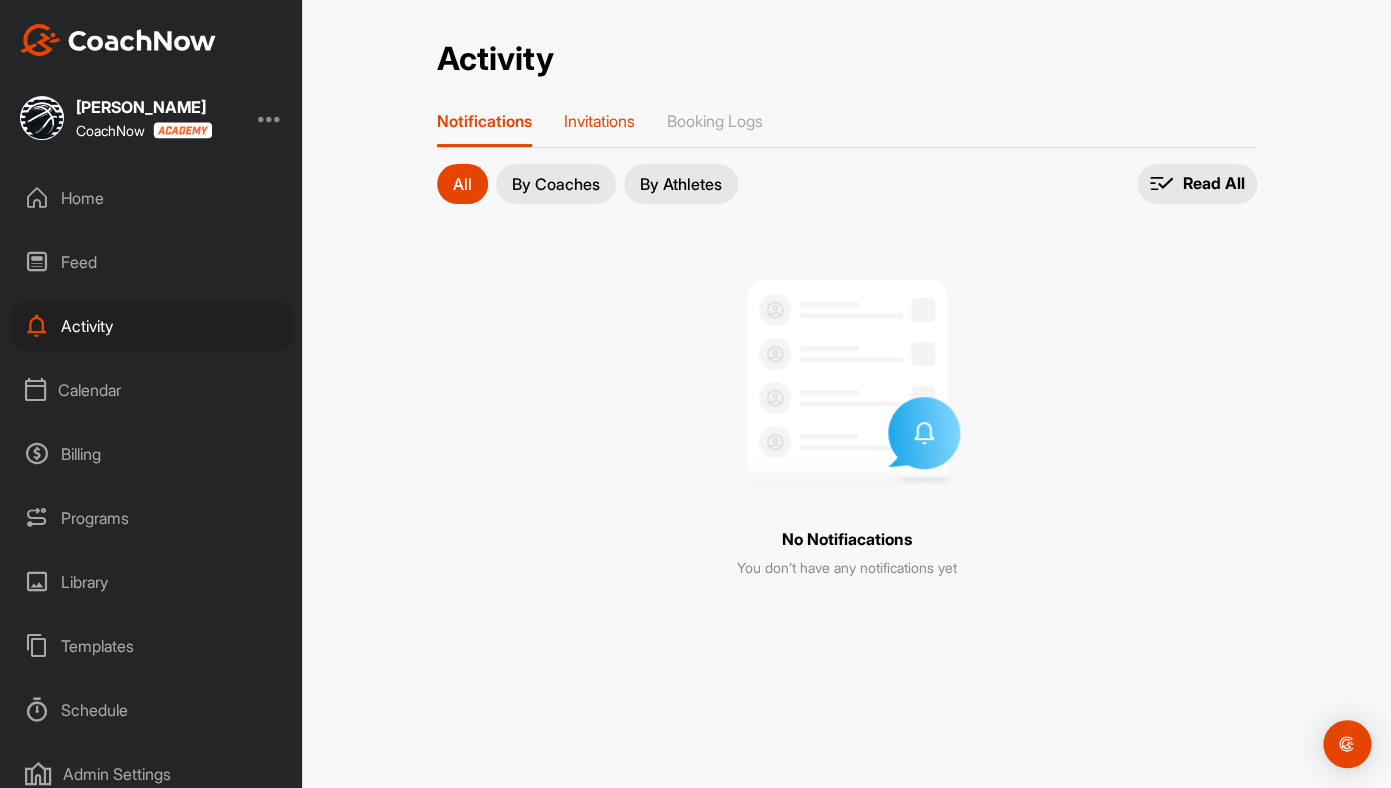 click on "Invitations" at bounding box center (599, 121) 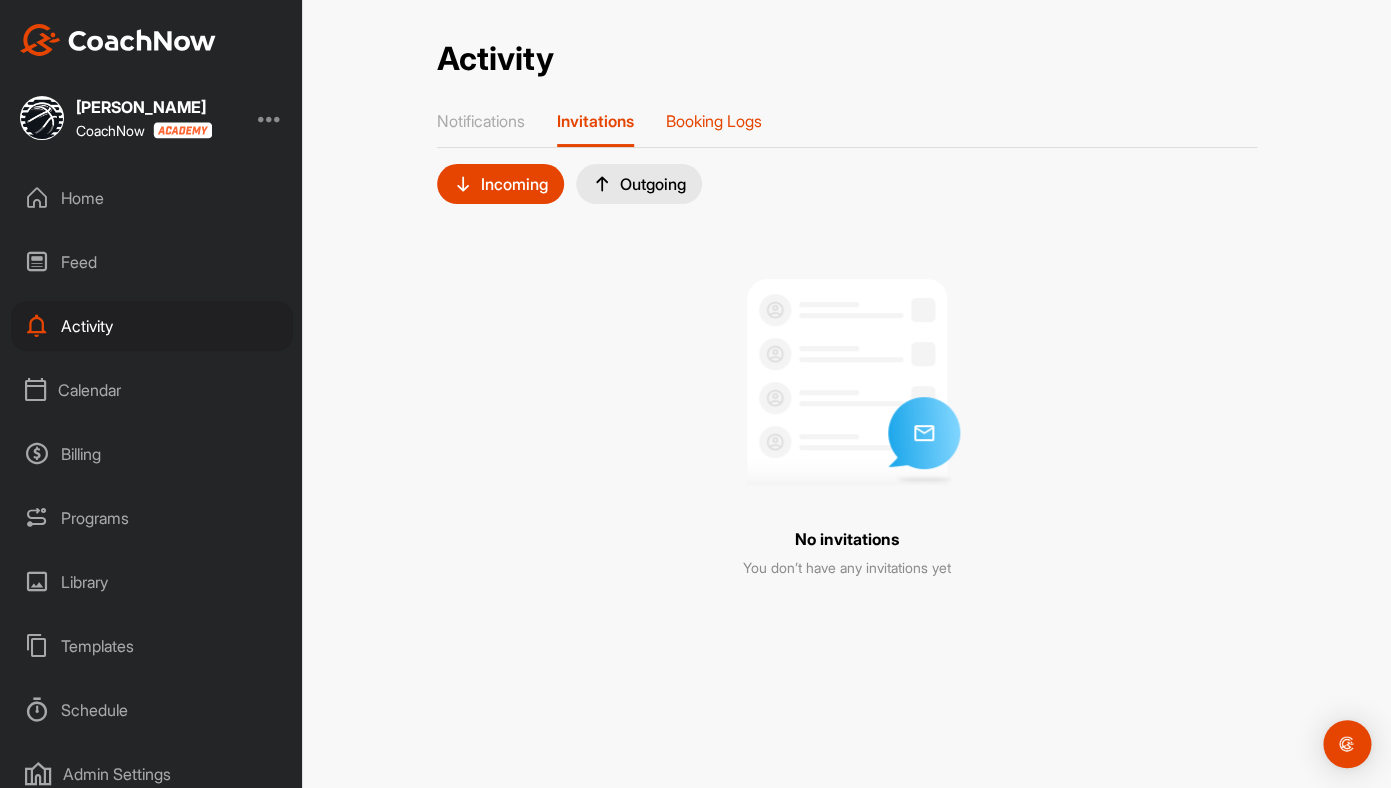 click on "Booking Logs" at bounding box center [714, 121] 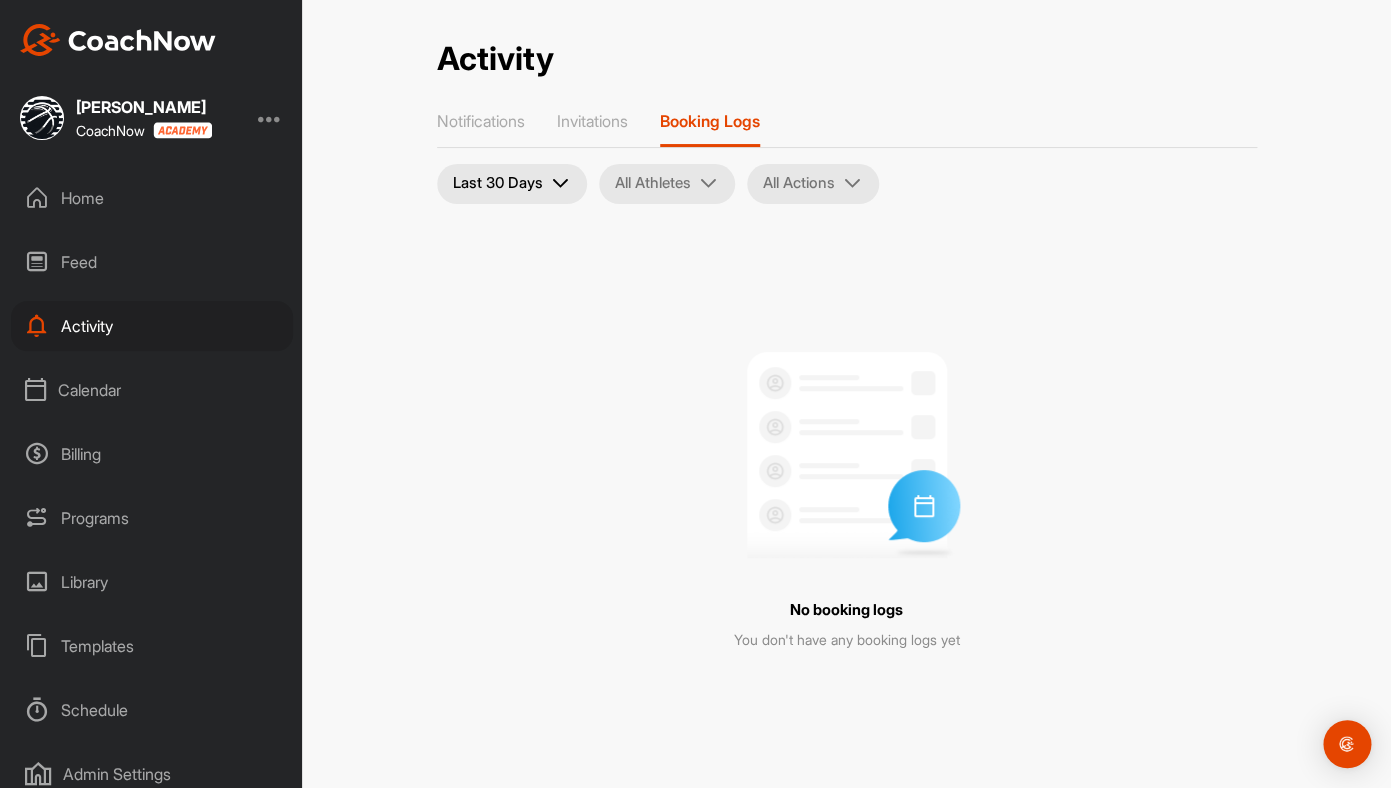 click on "Last 30 Days" at bounding box center (512, 184) 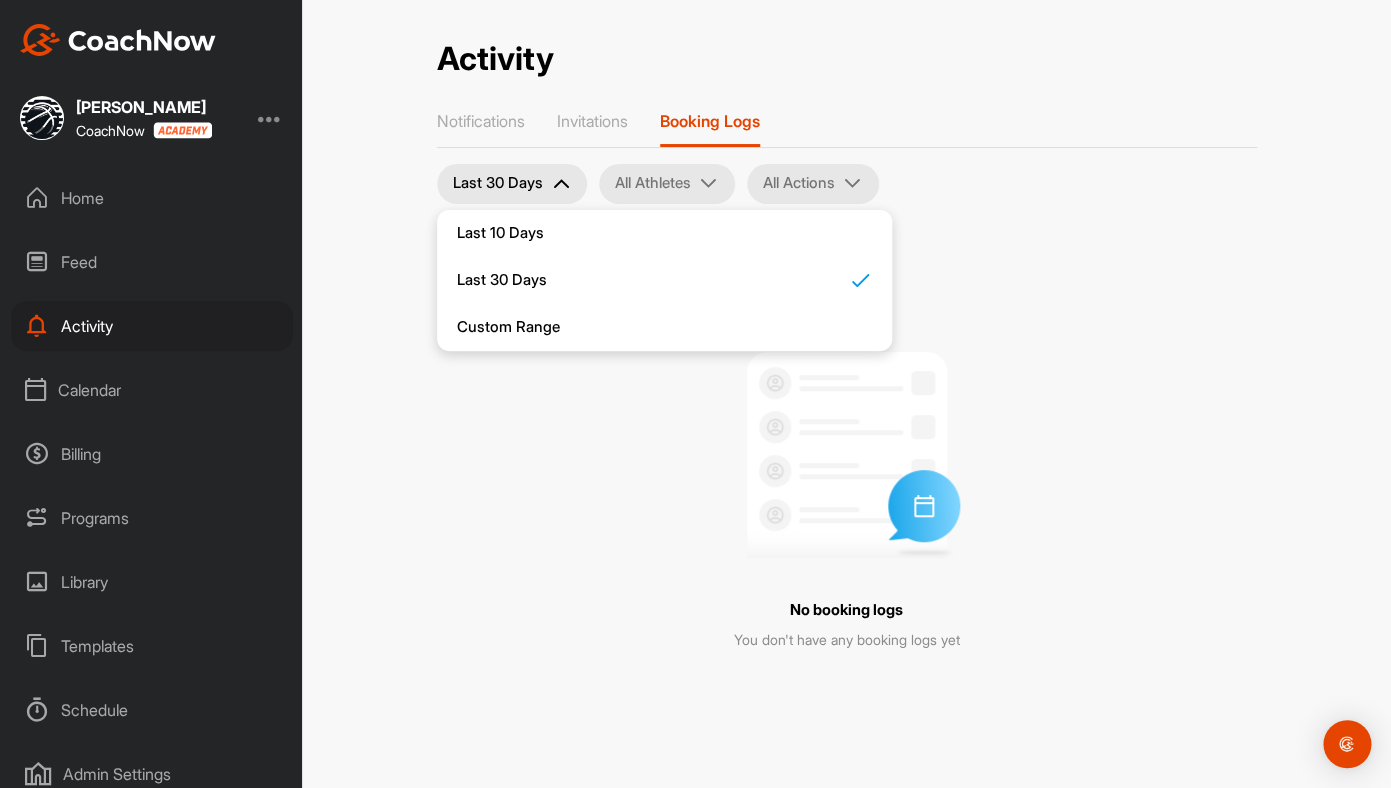 click on "Last 30 Days" at bounding box center (512, 184) 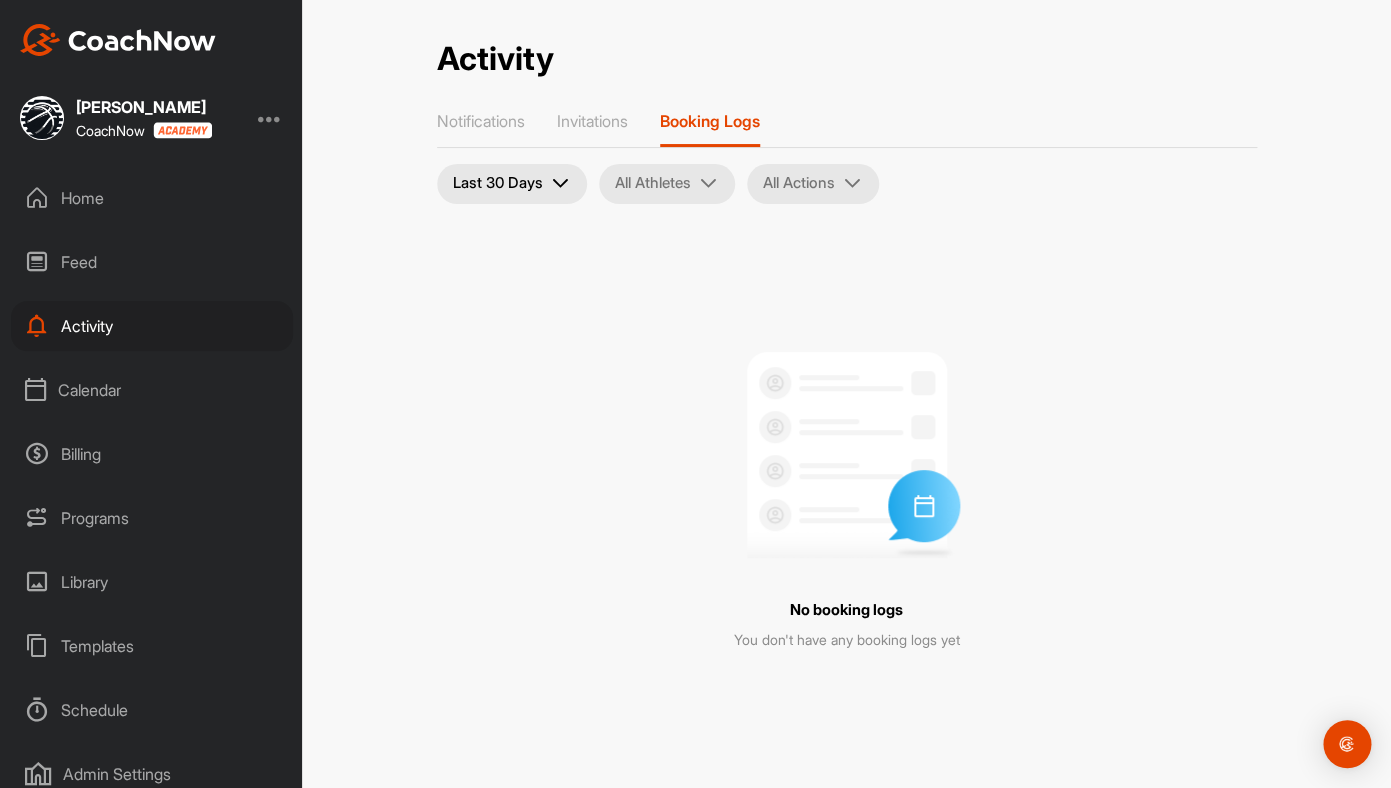 click at bounding box center (709, 184) 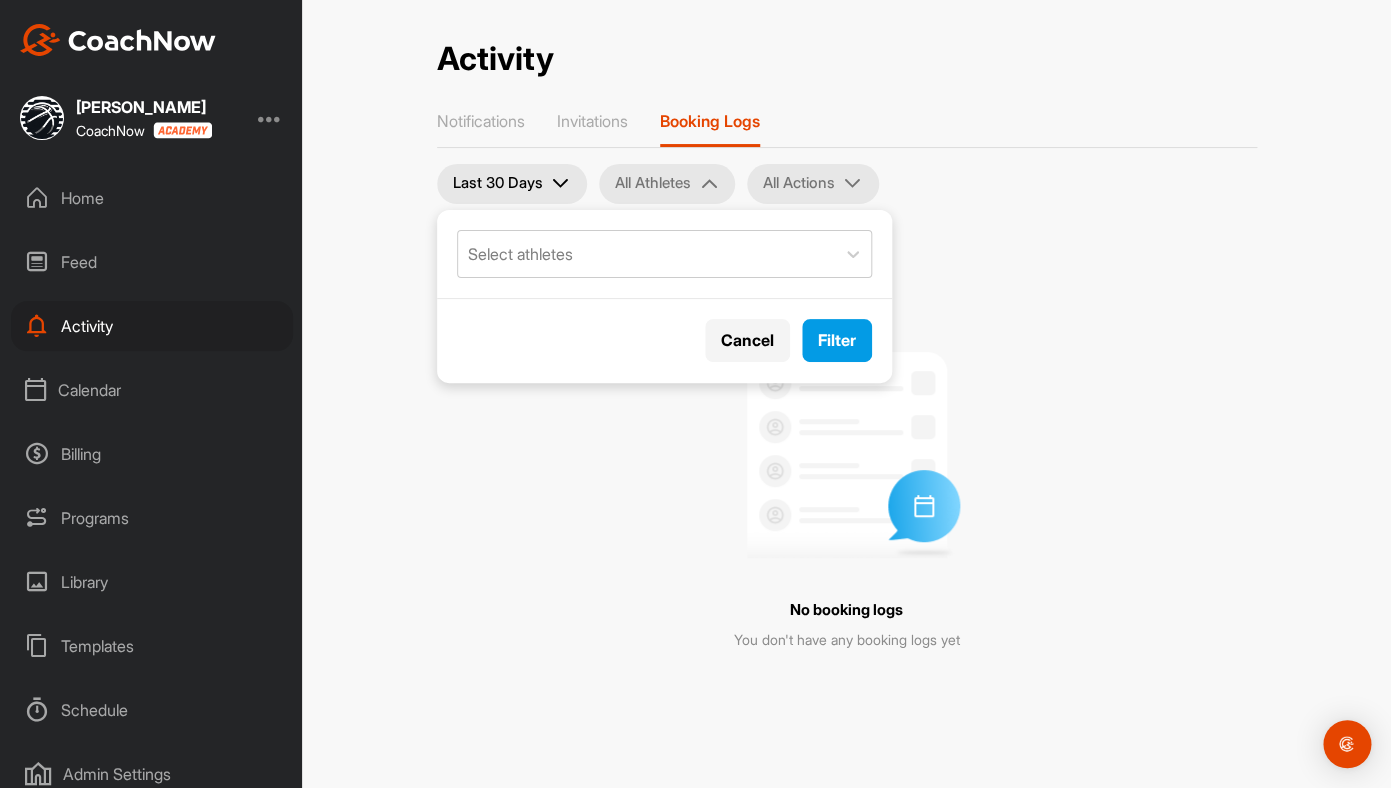click at bounding box center [709, 184] 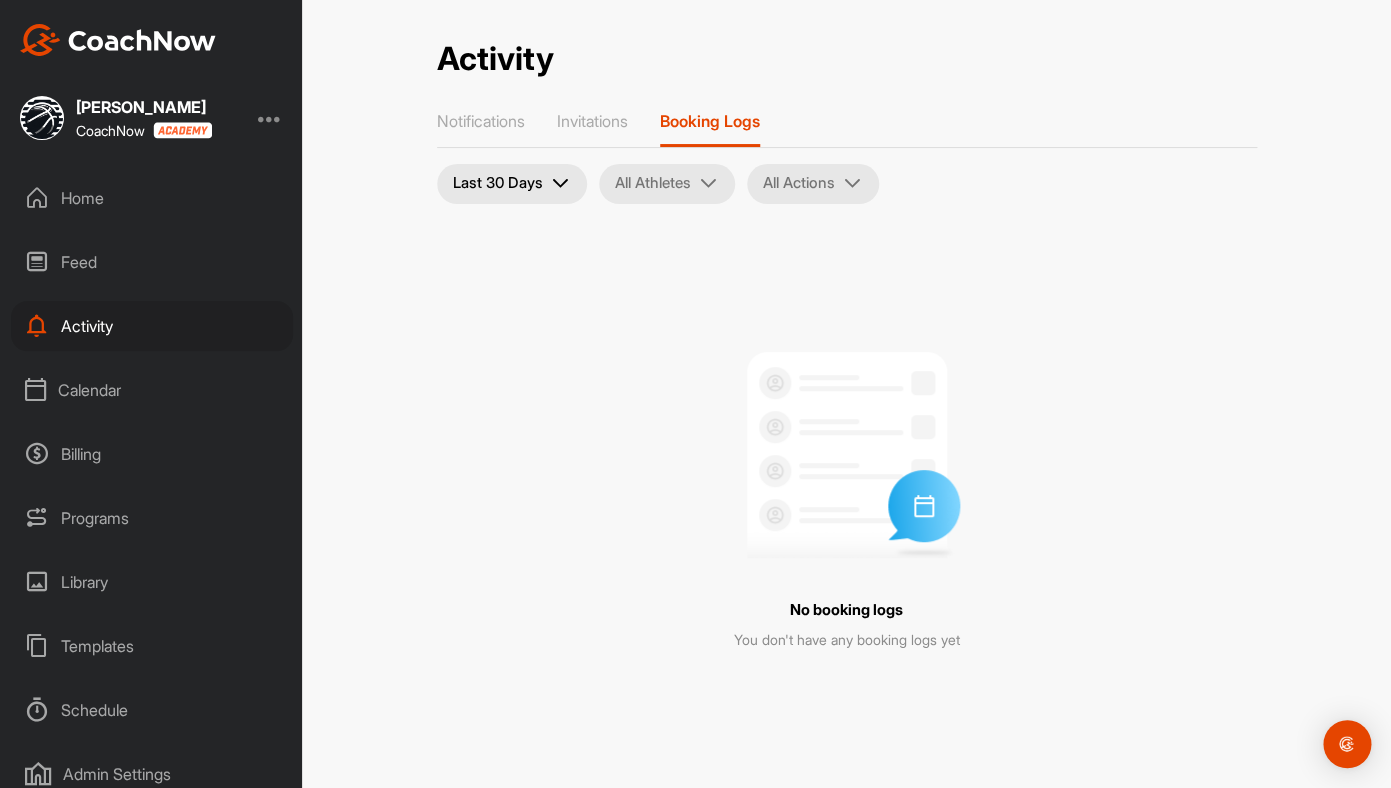 click on "All Actions" at bounding box center [813, 184] 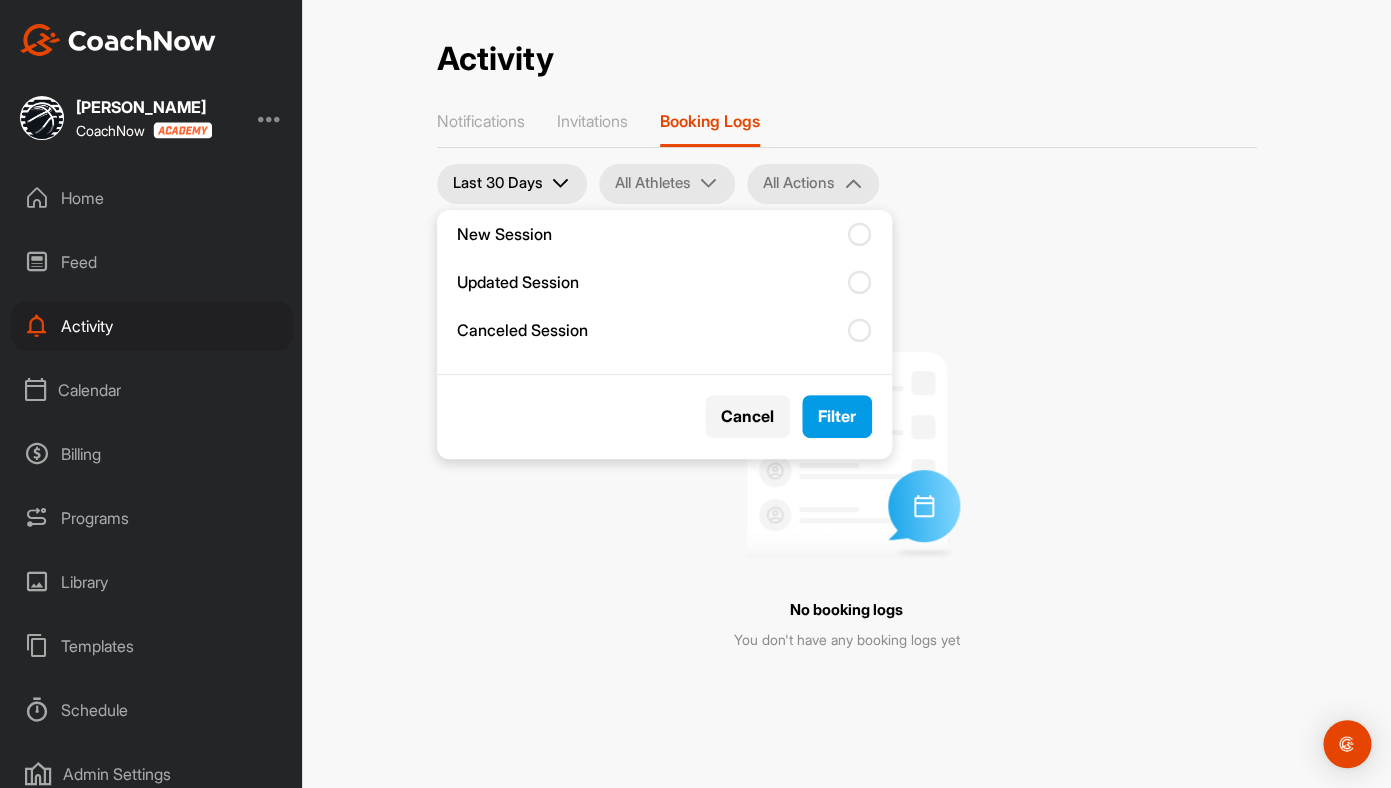 click on "All Actions" at bounding box center [813, 184] 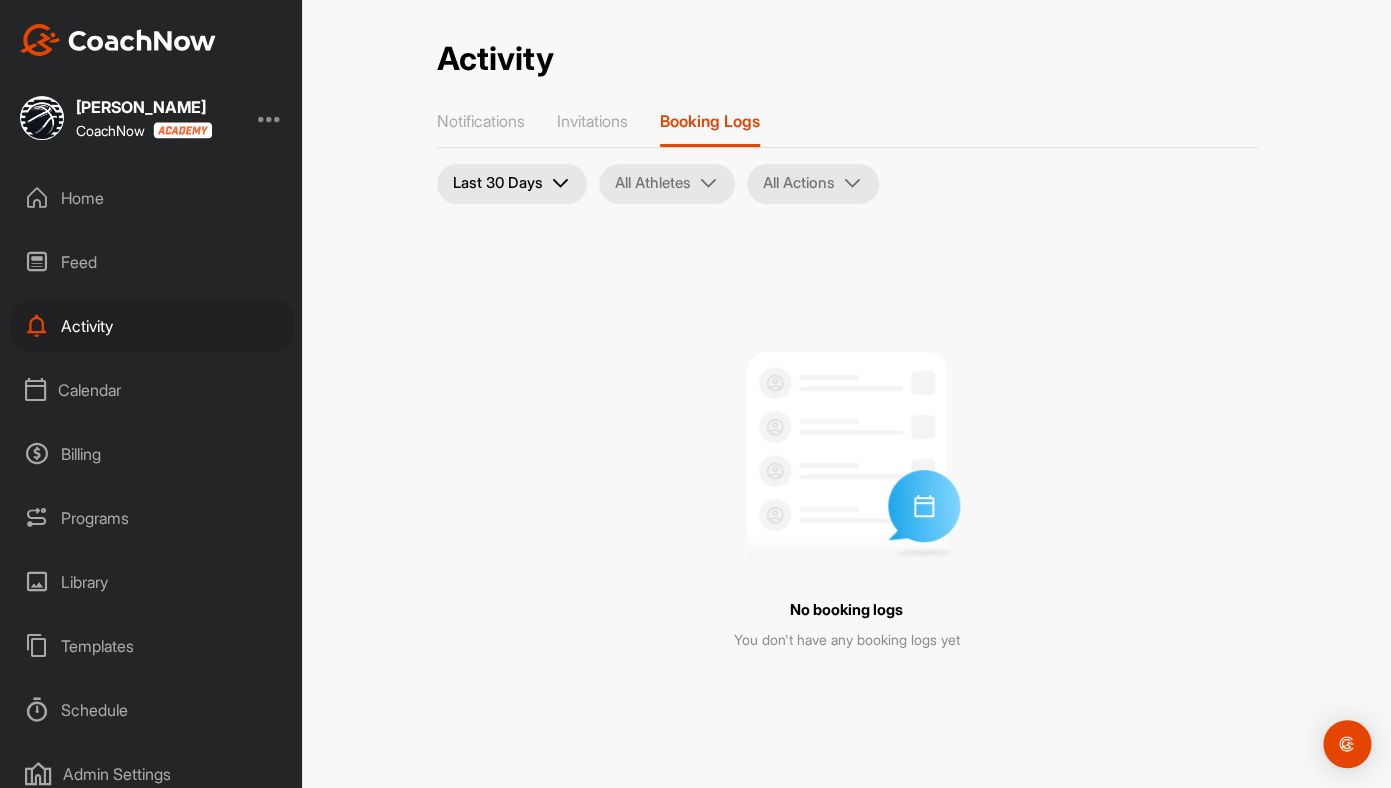 click on "Home" at bounding box center [152, 198] 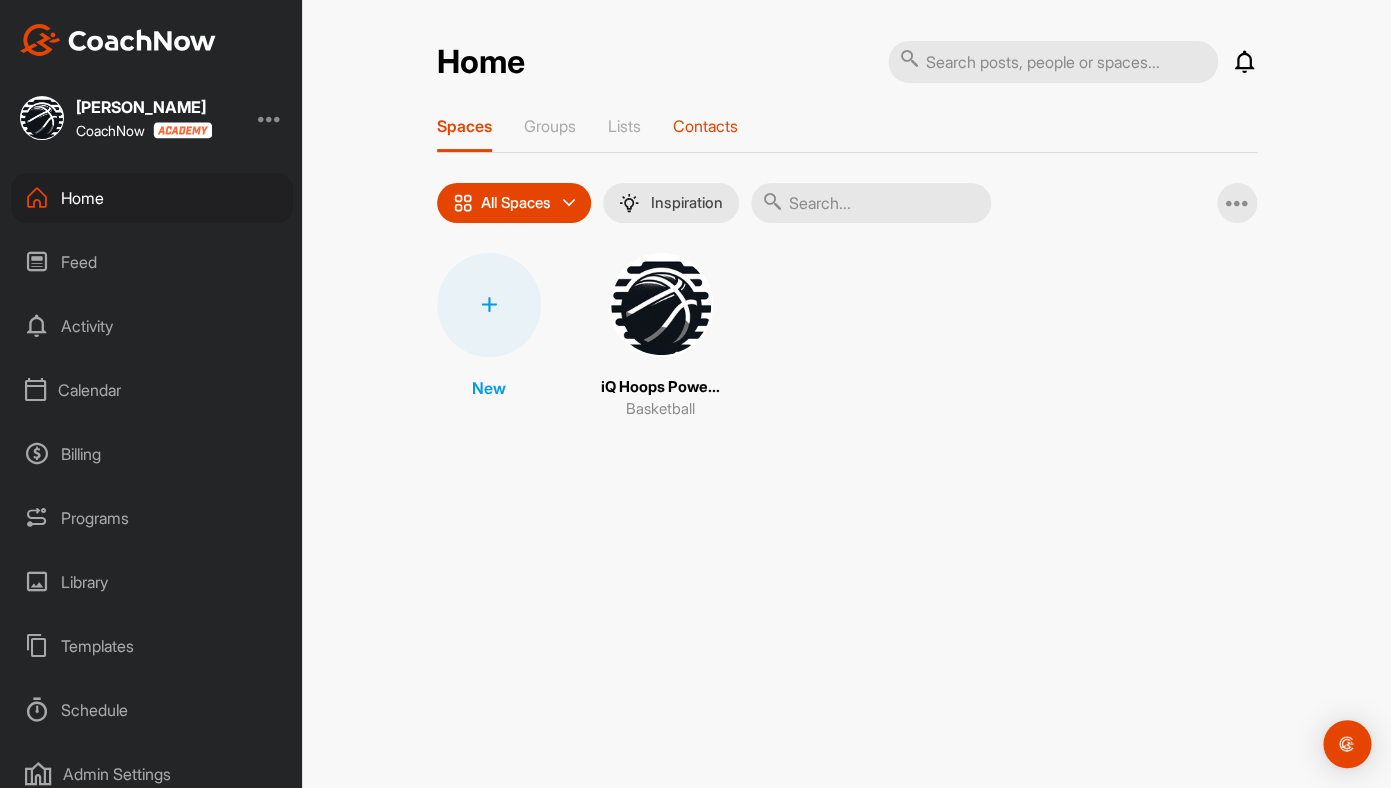 click on "Contacts" at bounding box center (705, 126) 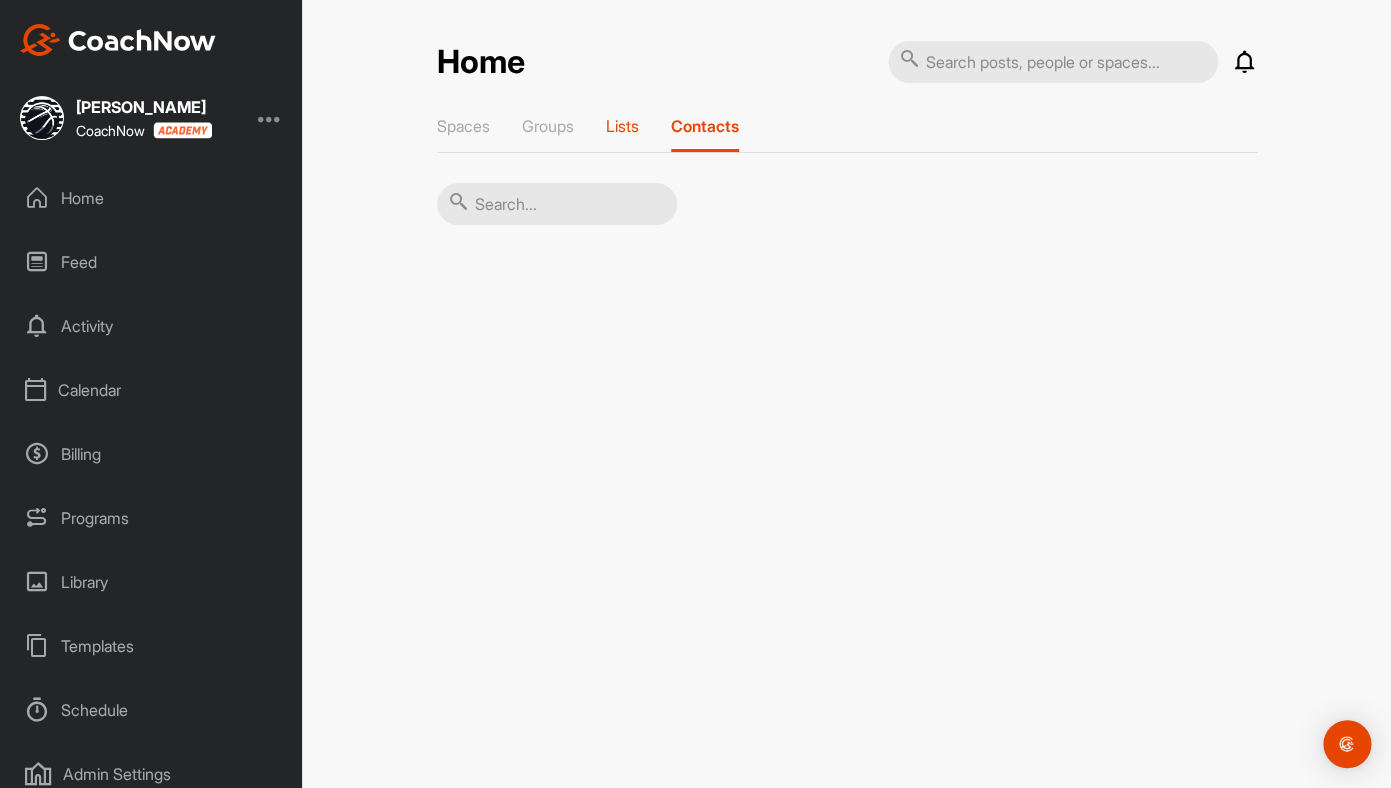 click on "Lists" at bounding box center [622, 126] 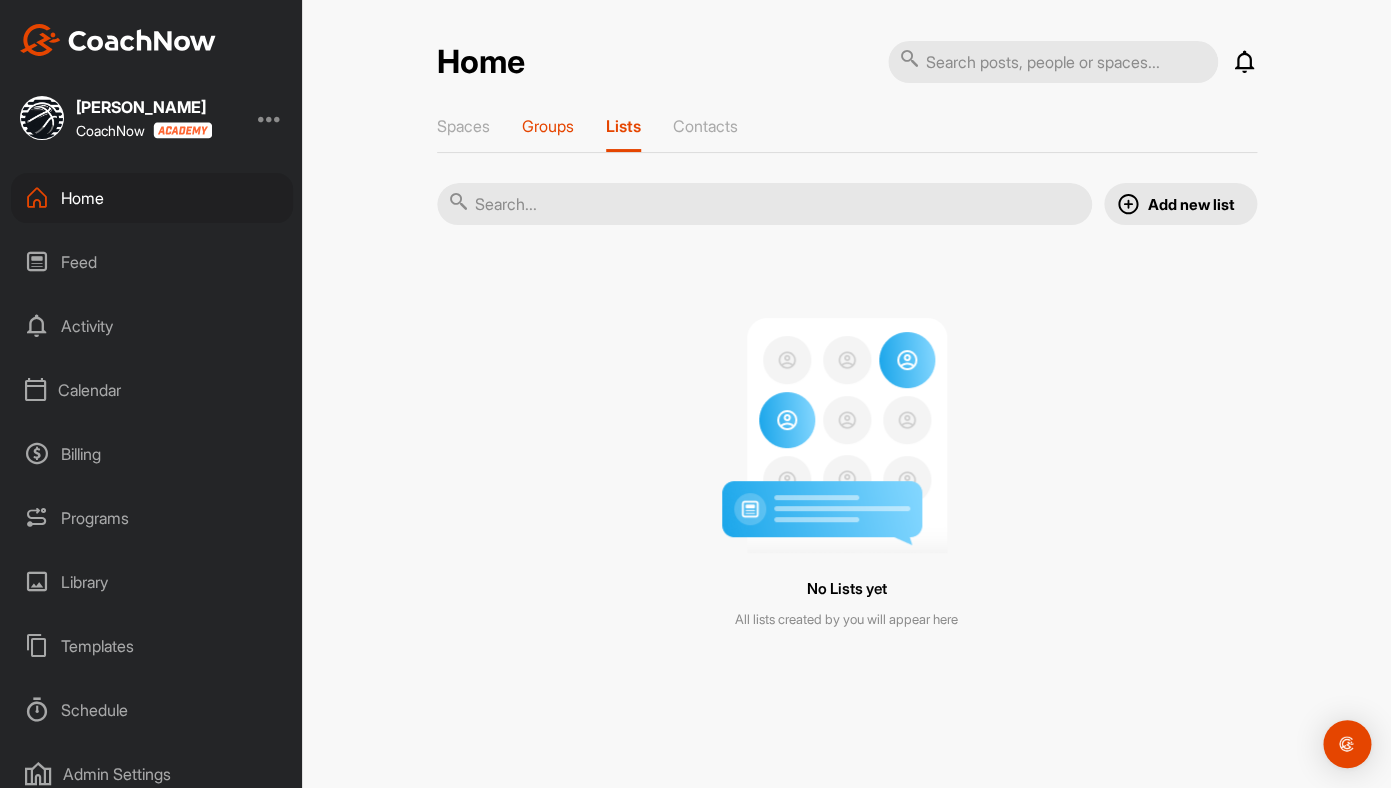 click on "Groups" at bounding box center [548, 126] 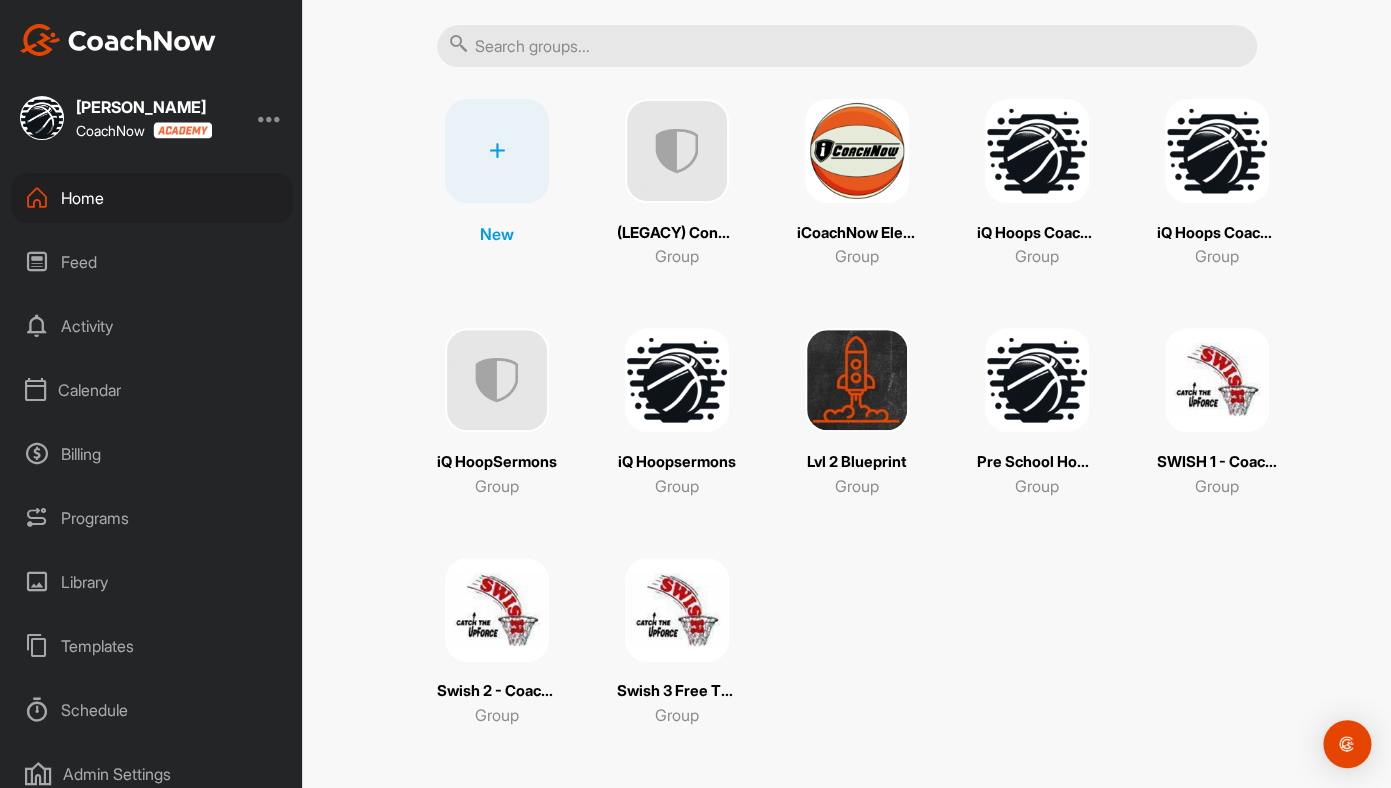 scroll, scrollTop: 163, scrollLeft: 0, axis: vertical 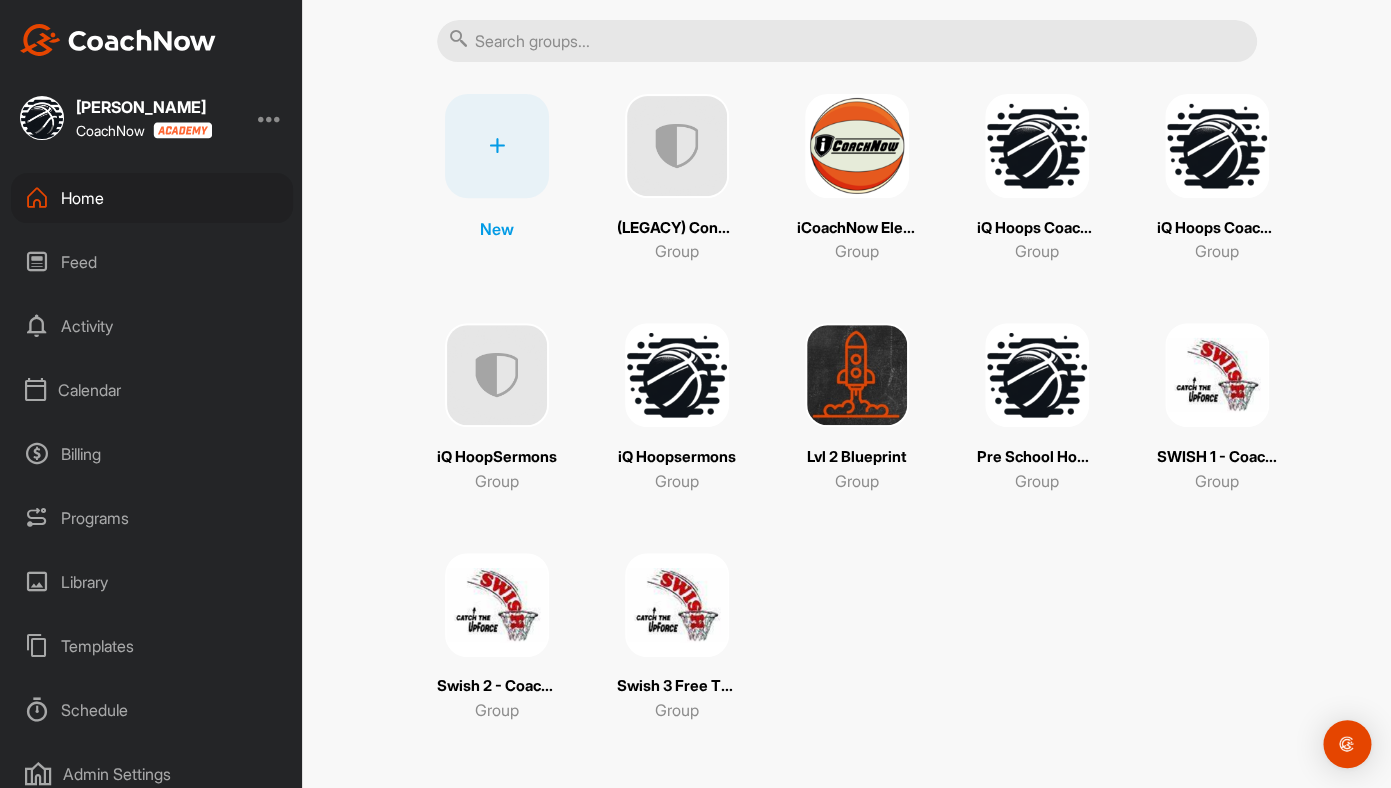 click on "Feed" at bounding box center [152, 262] 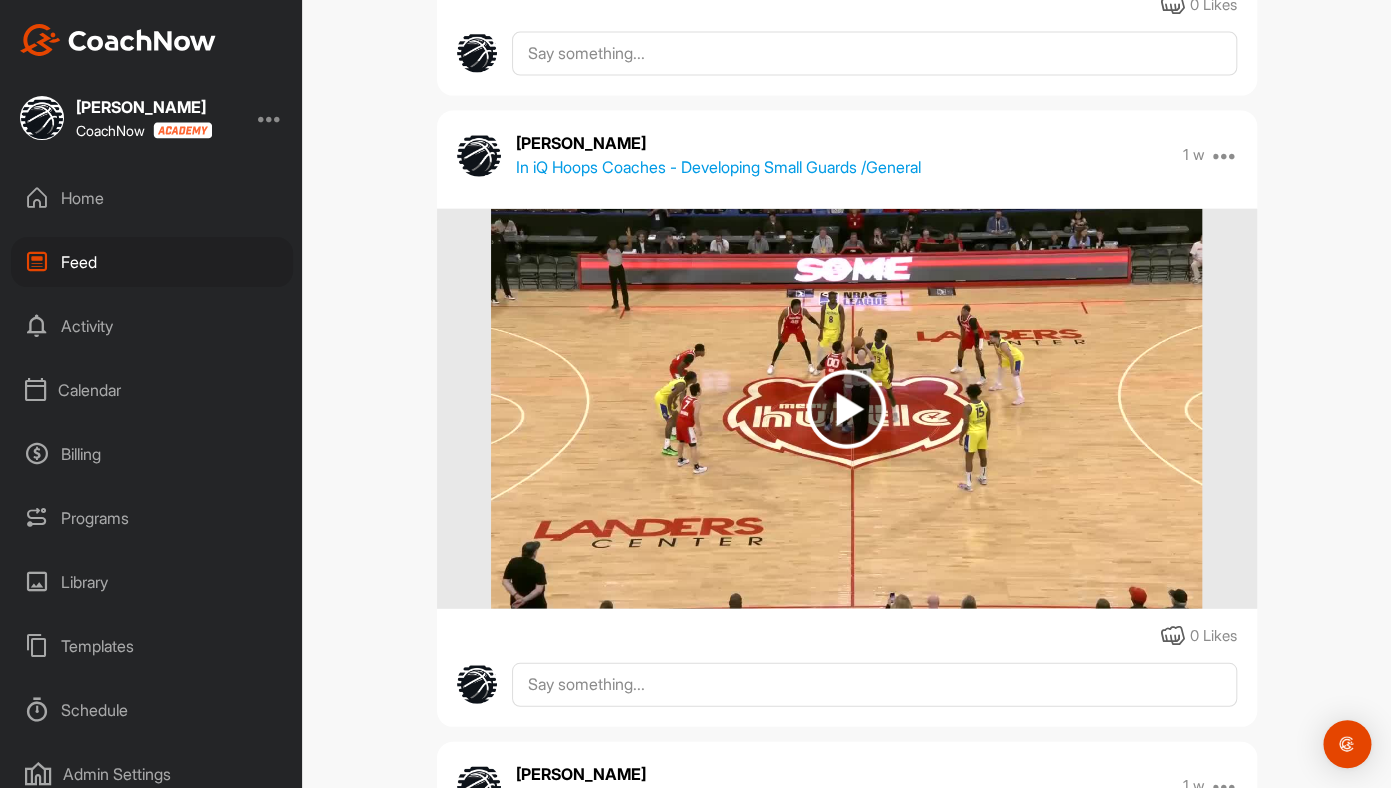 scroll, scrollTop: 1590, scrollLeft: 0, axis: vertical 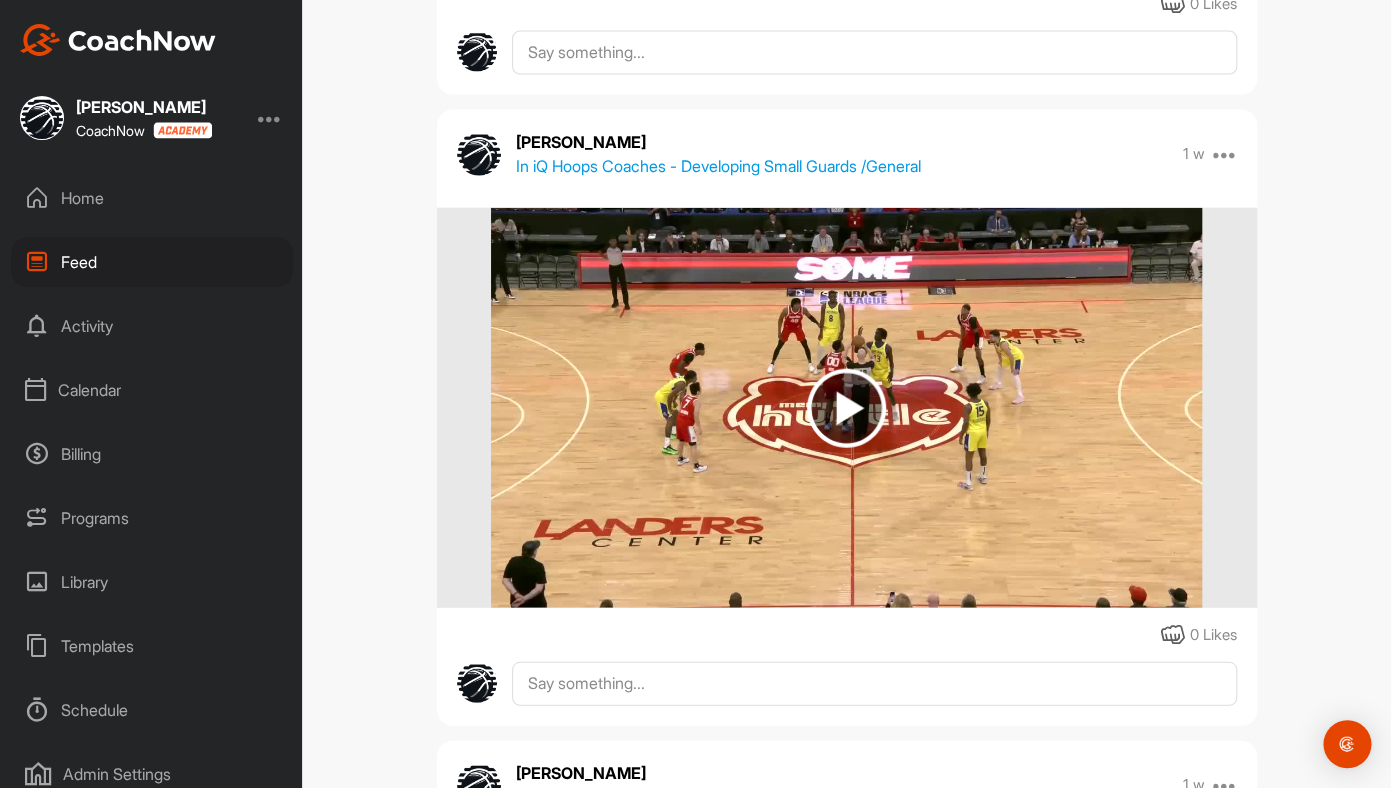 click at bounding box center [846, 408] 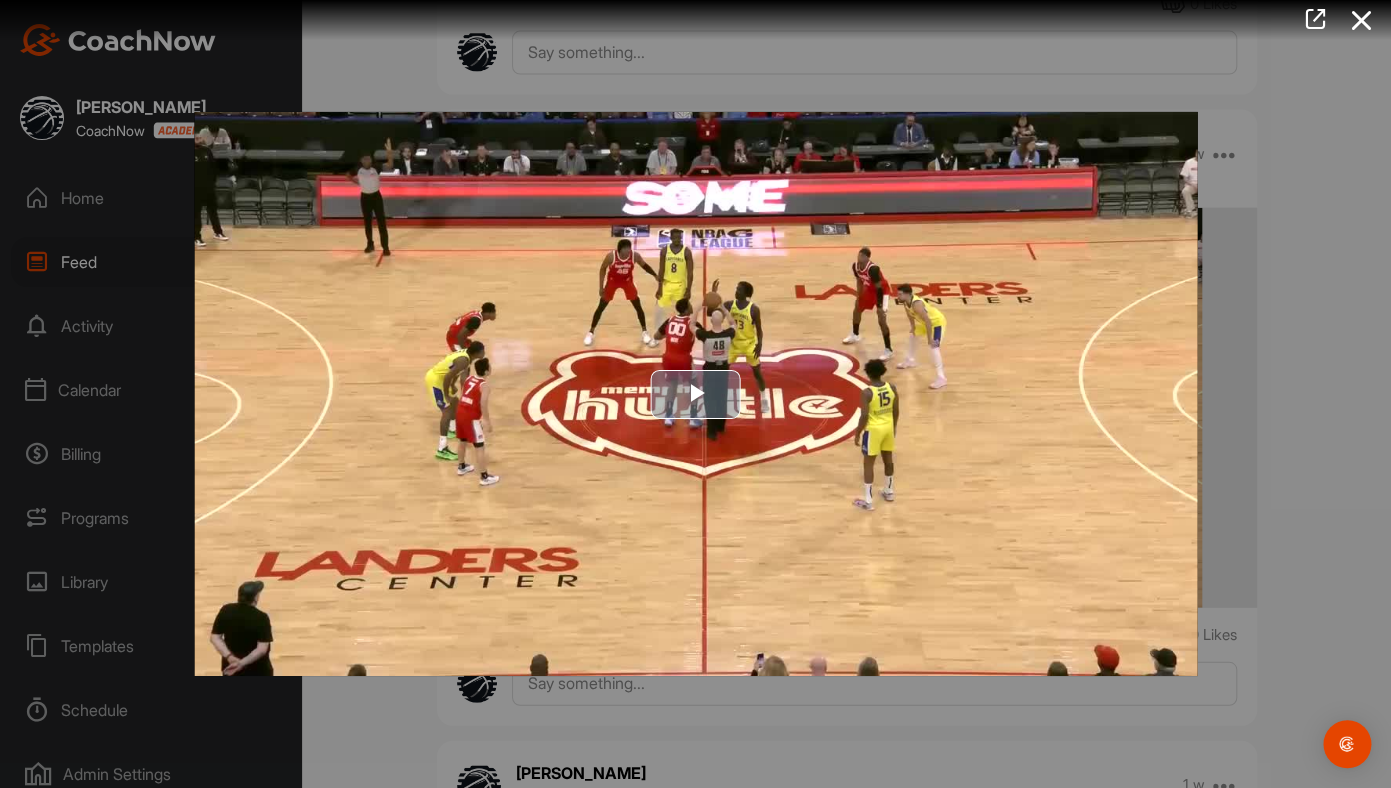 click at bounding box center (696, 394) 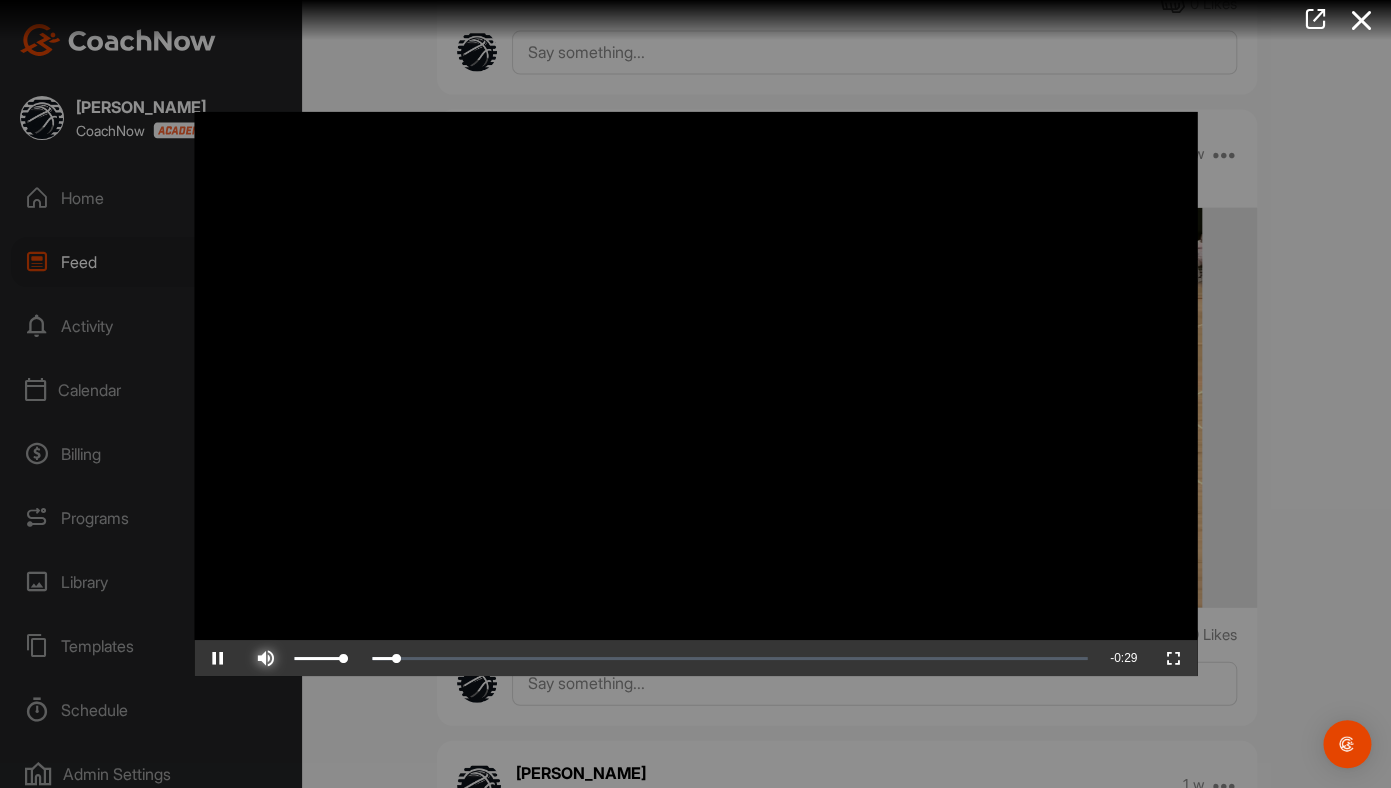 click at bounding box center (266, 658) 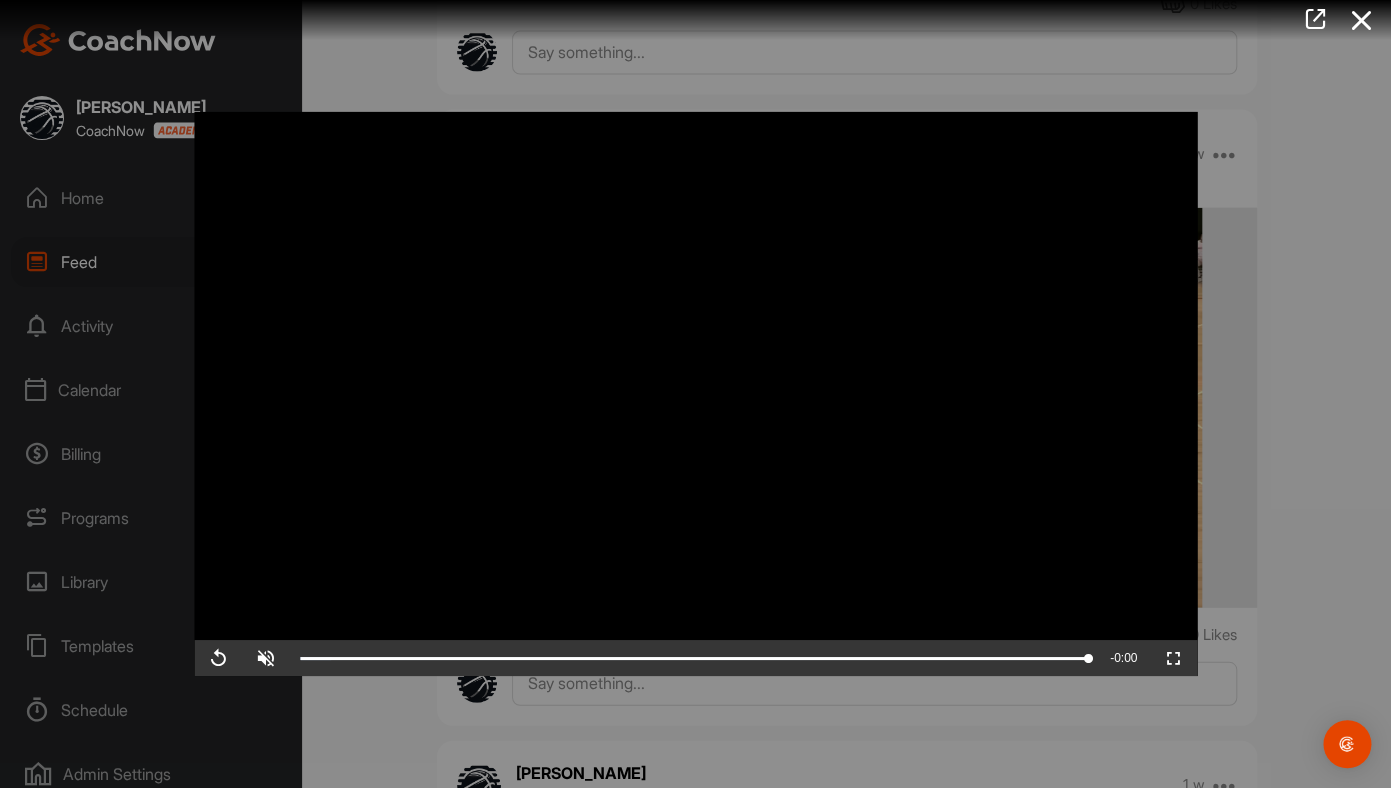 click at bounding box center [695, 394] 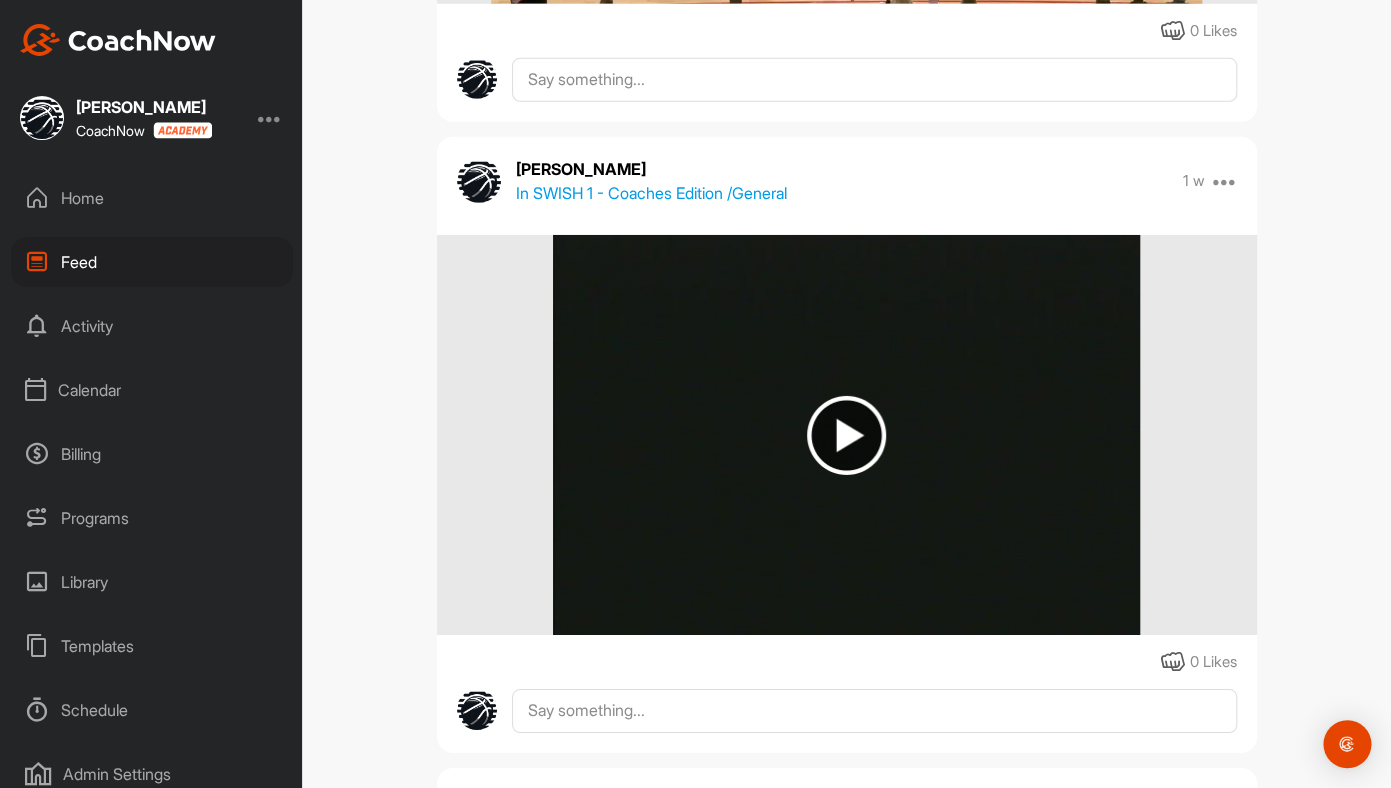 scroll, scrollTop: 2202, scrollLeft: 0, axis: vertical 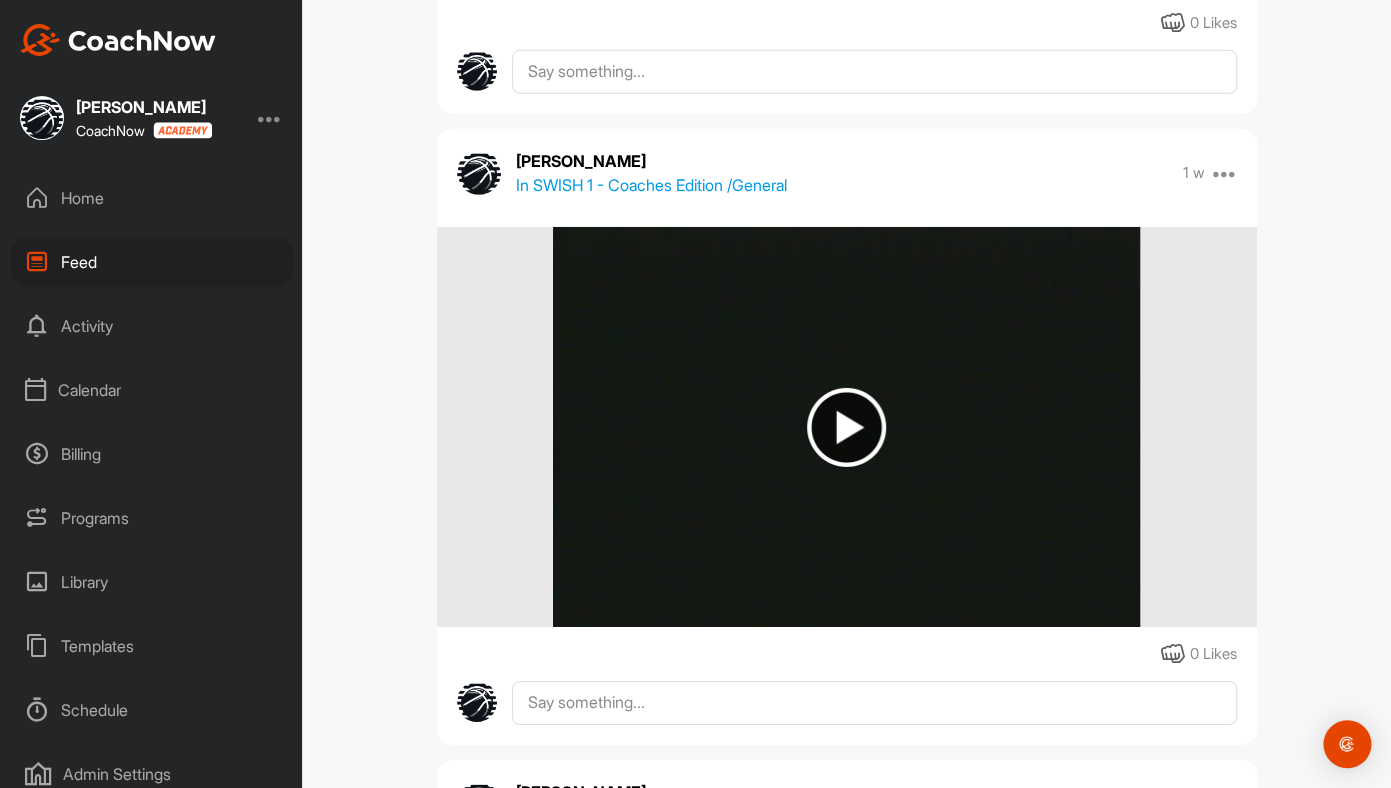 click at bounding box center [846, 427] 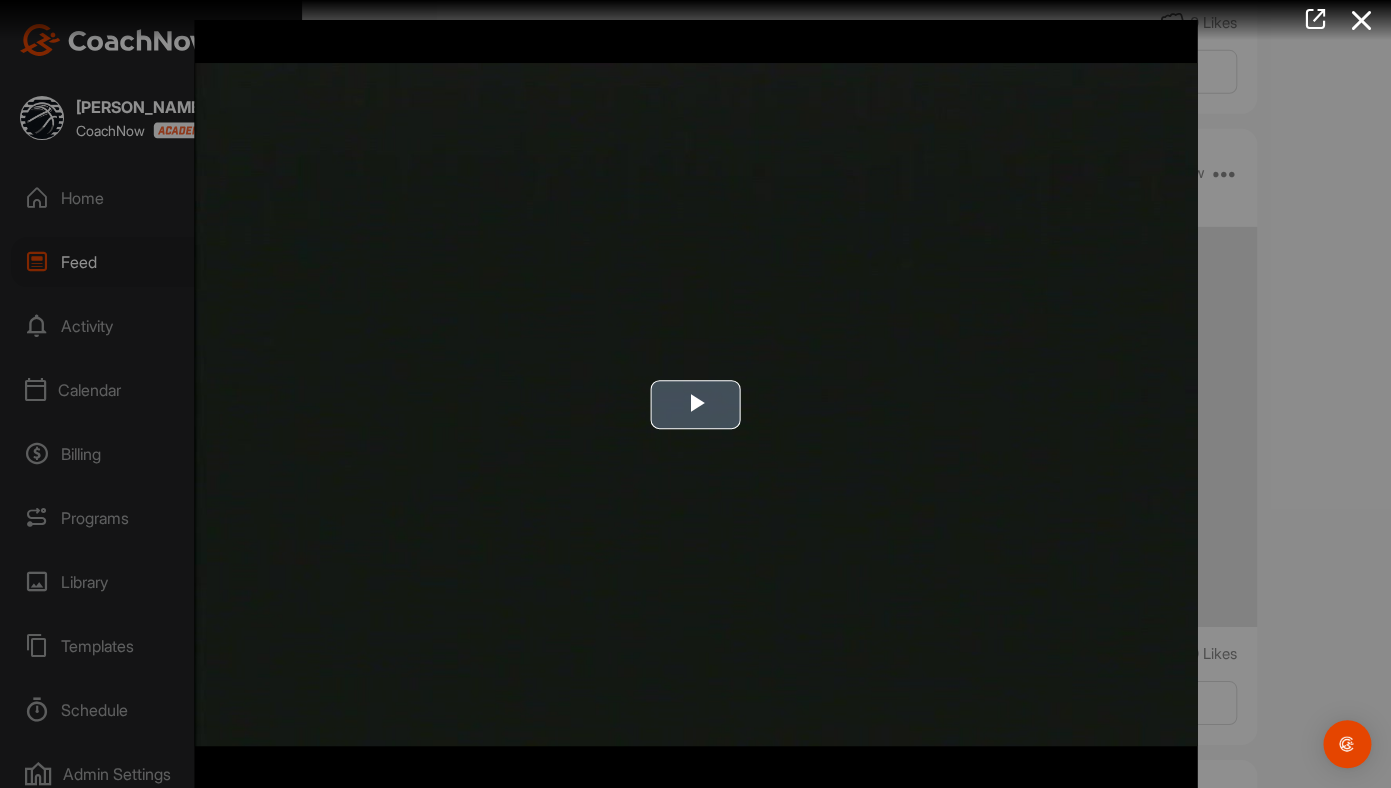 click at bounding box center (696, 404) 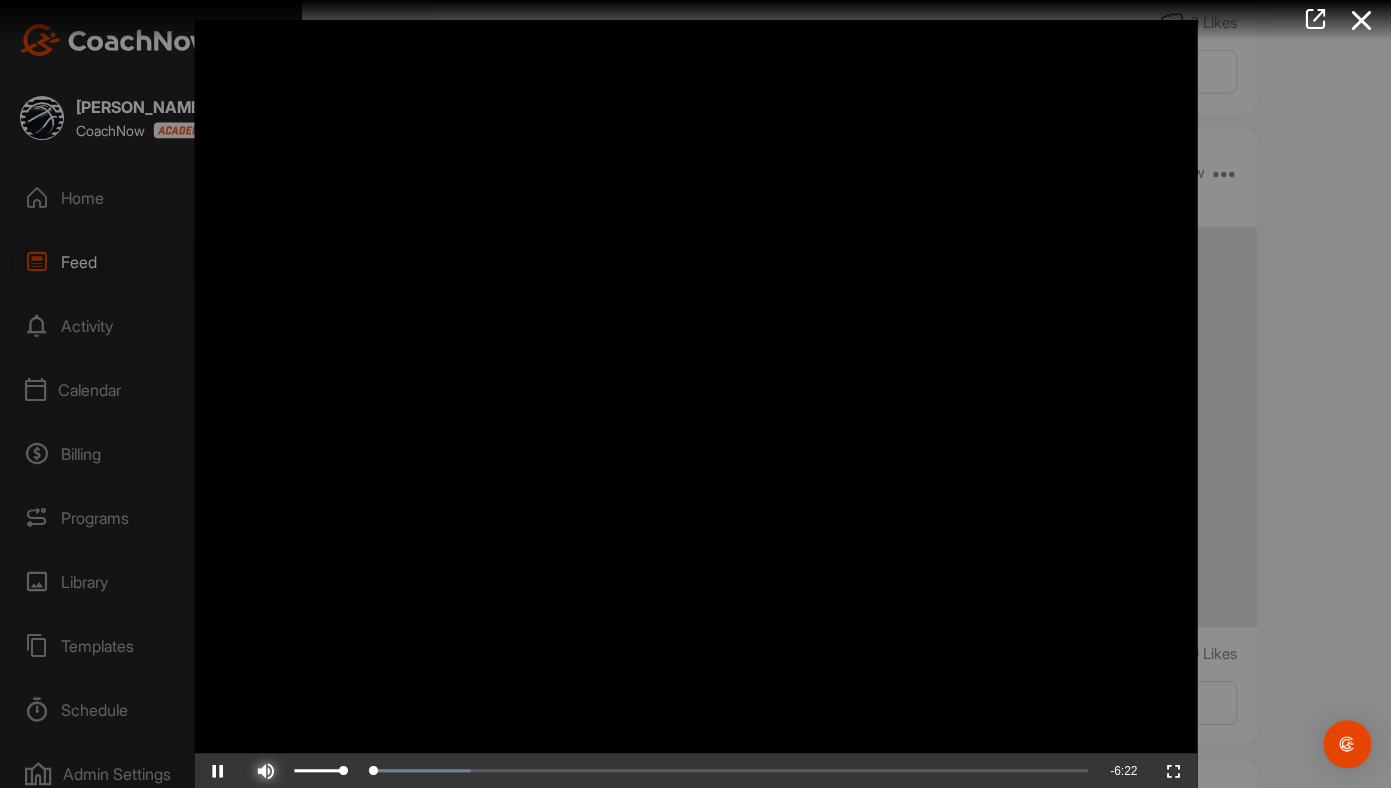 click at bounding box center (266, 771) 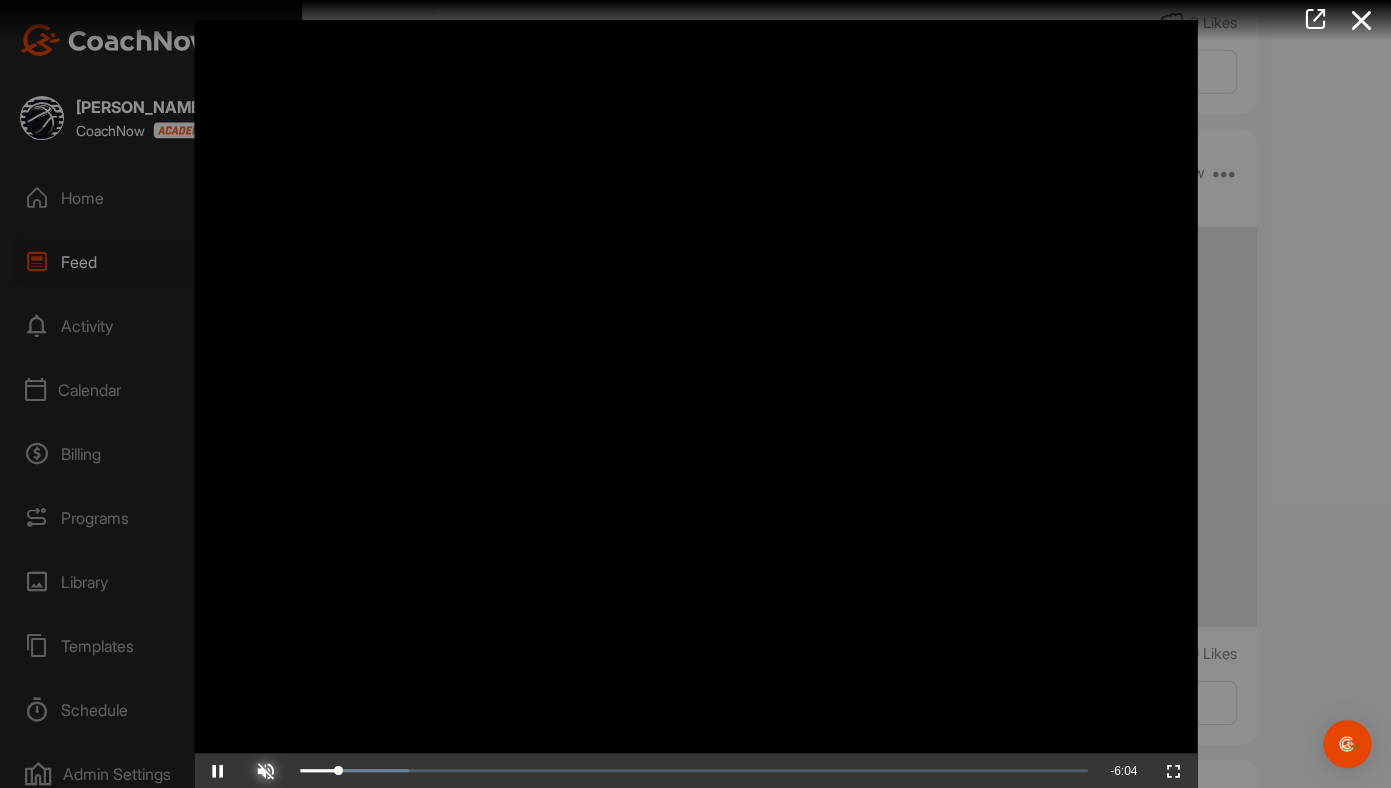 scroll, scrollTop: 1, scrollLeft: 0, axis: vertical 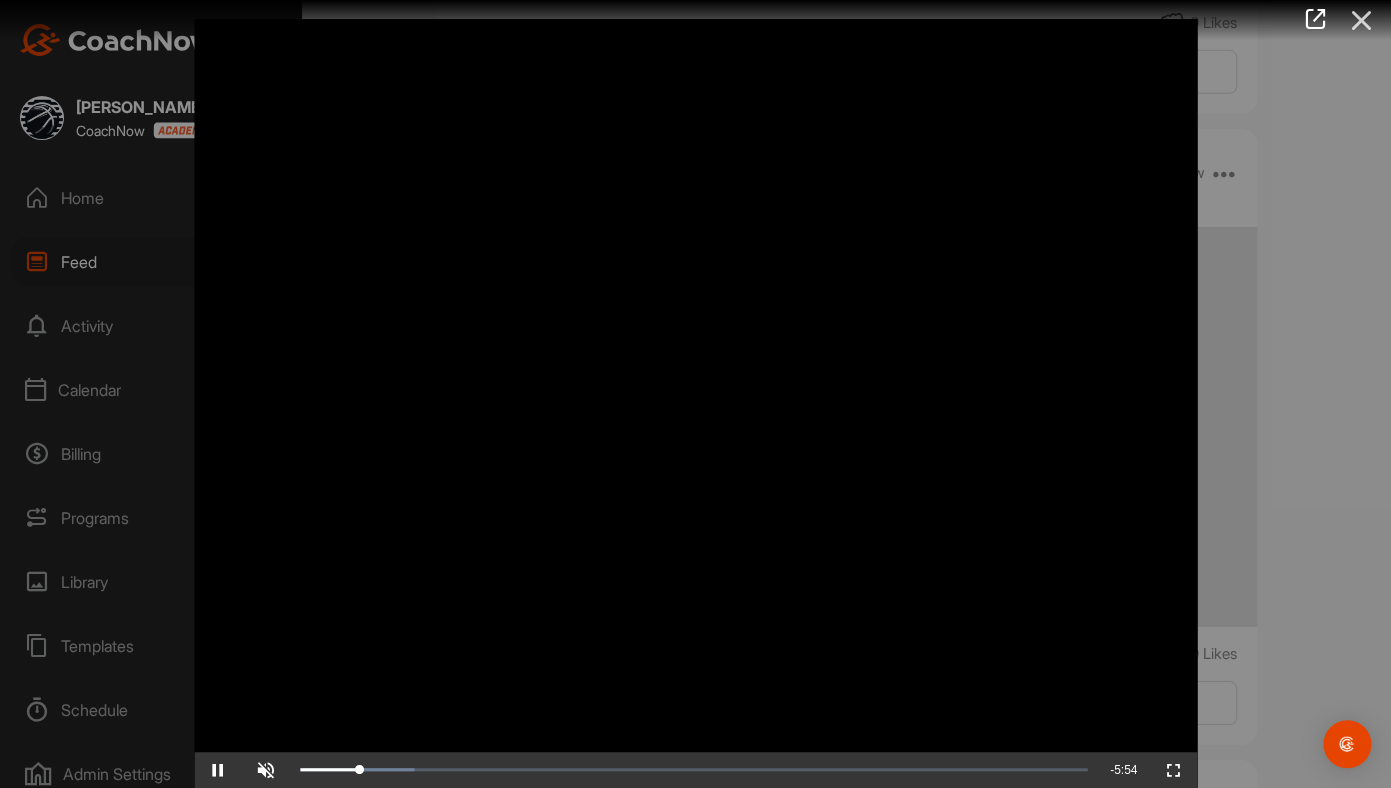 click at bounding box center (1361, 20) 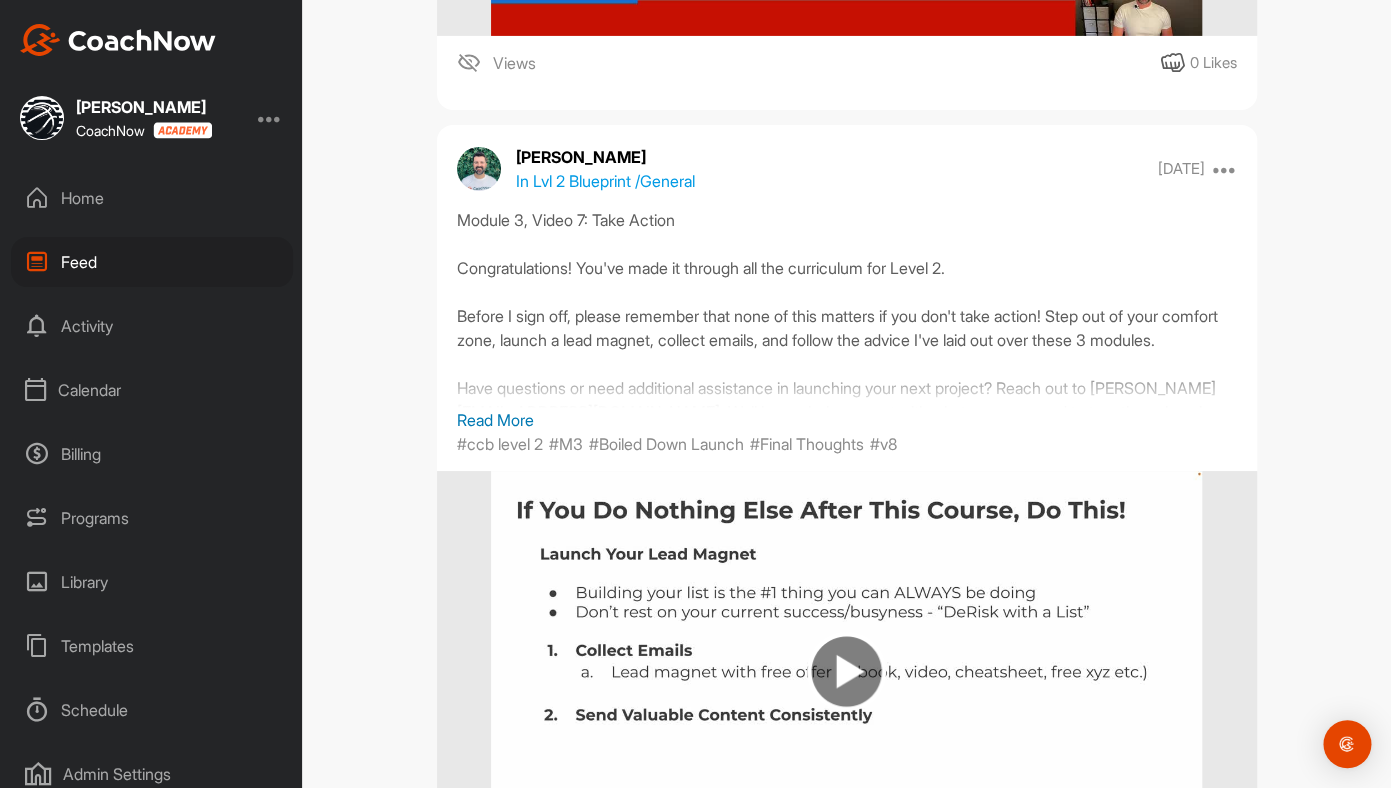 scroll, scrollTop: 10804, scrollLeft: 0, axis: vertical 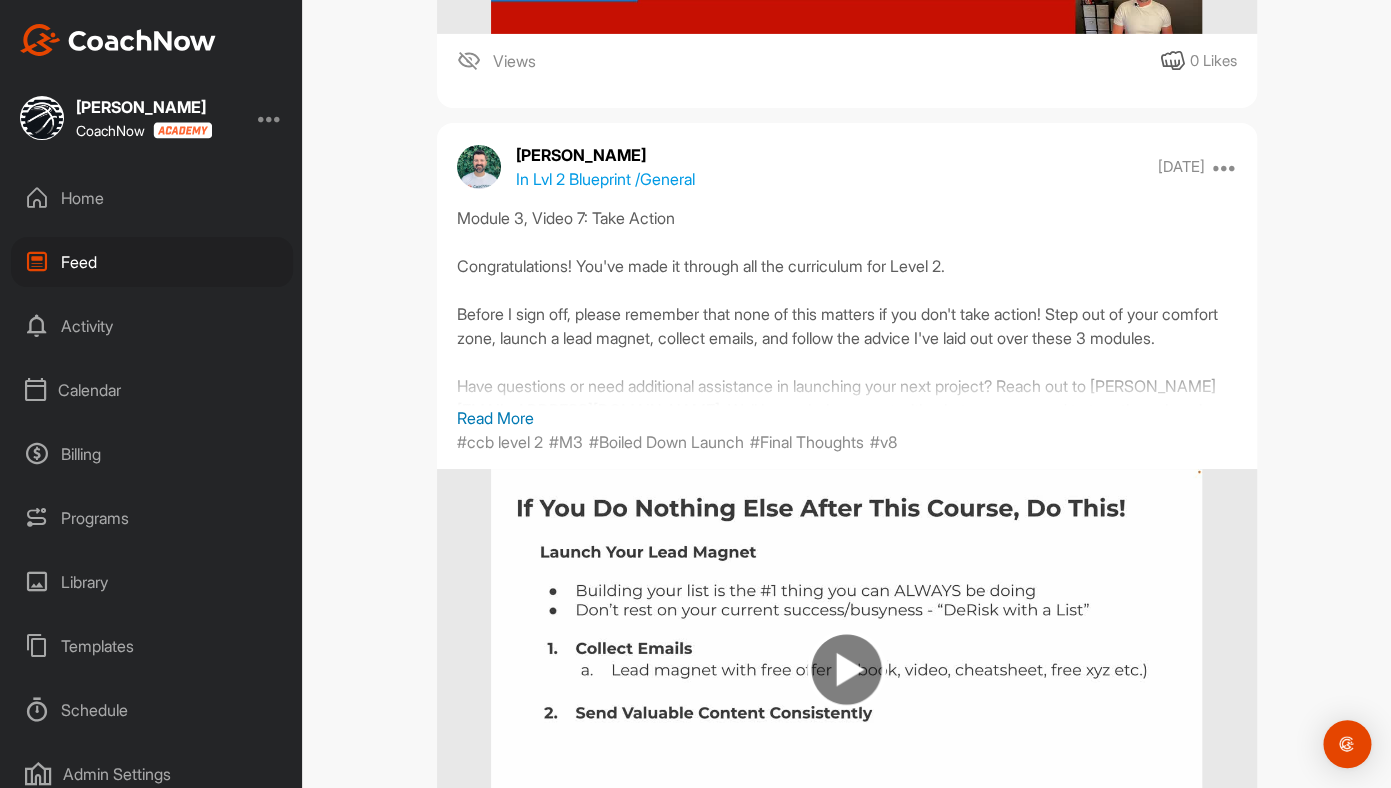 click on "Read More" at bounding box center (847, 418) 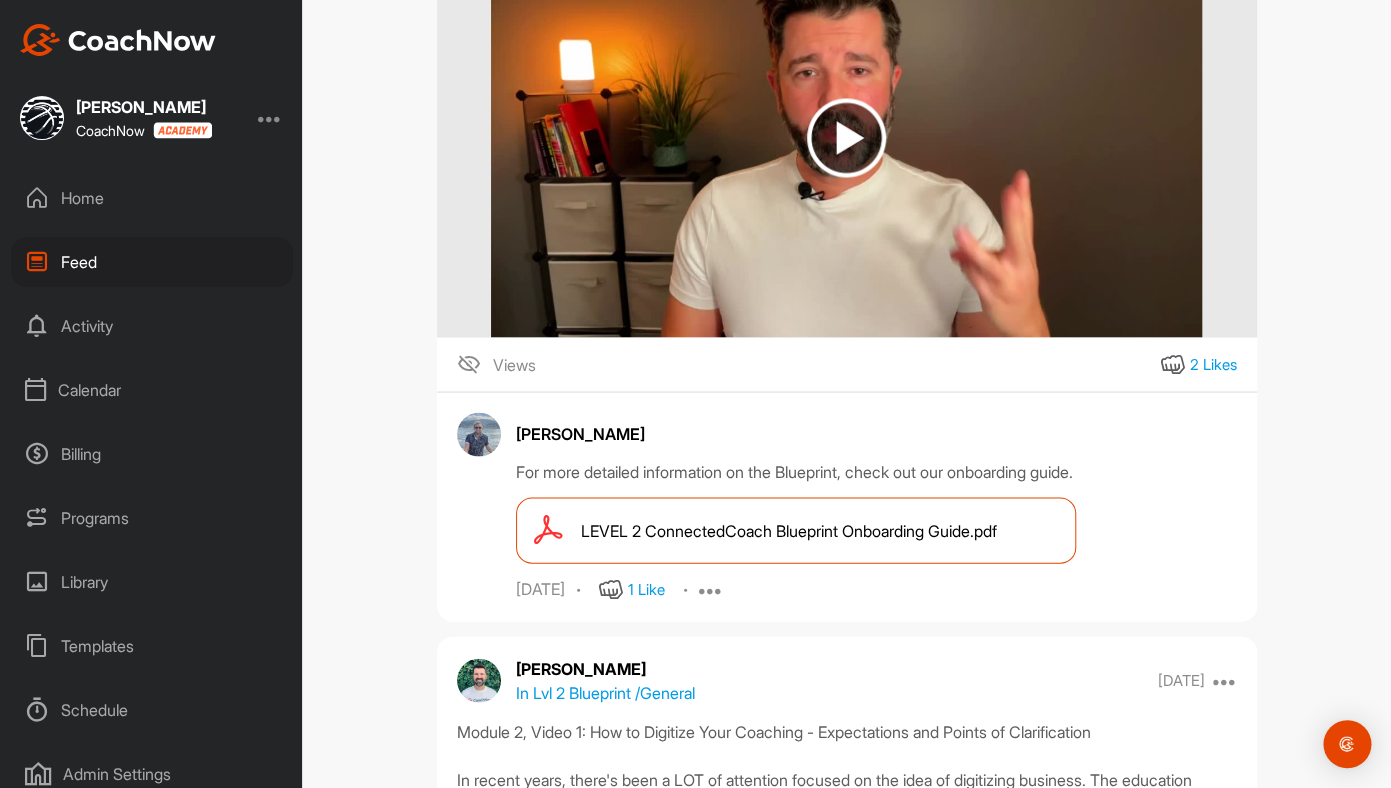 scroll, scrollTop: 12320, scrollLeft: 0, axis: vertical 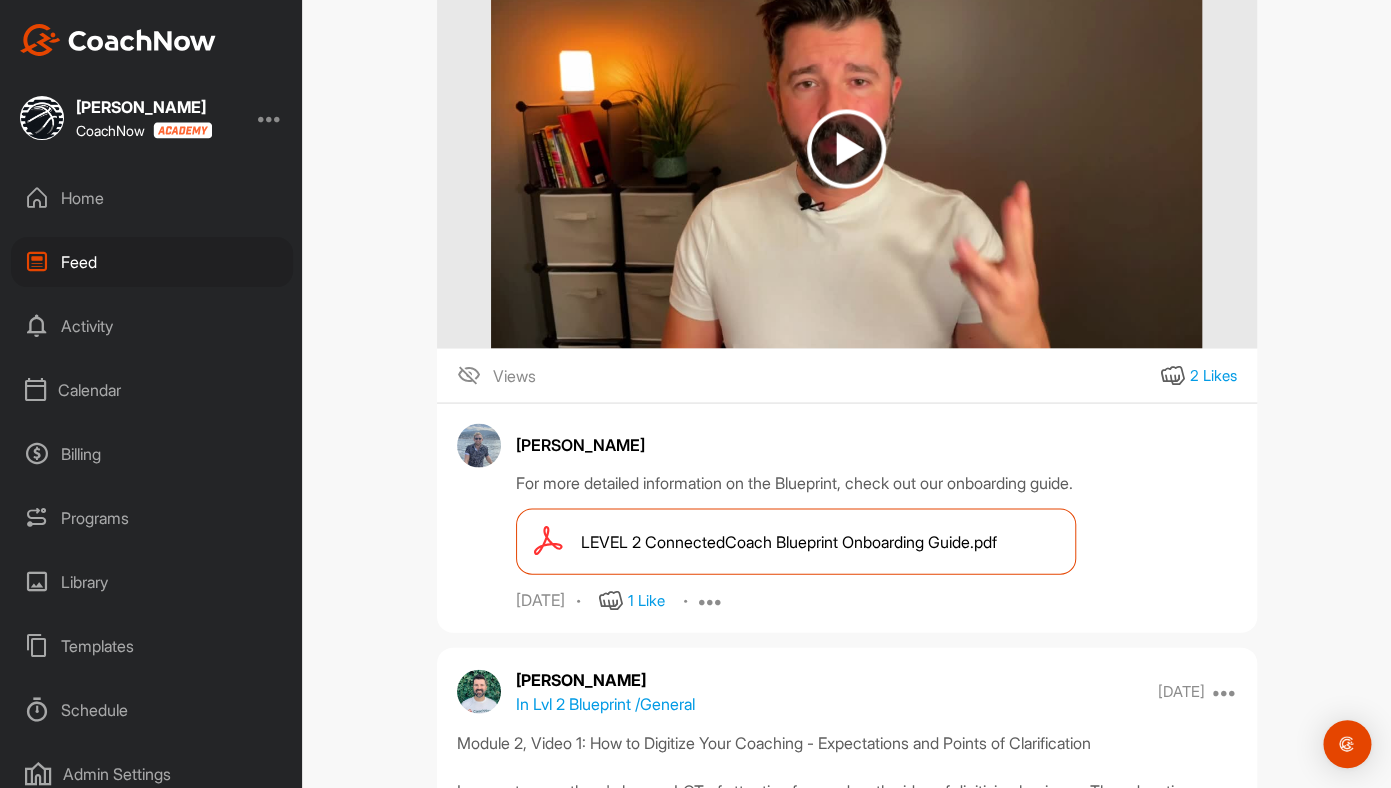 click on "LEVEL 2 ConnectedCoach Blueprint Onboarding Guide.pdf" at bounding box center [789, 541] 